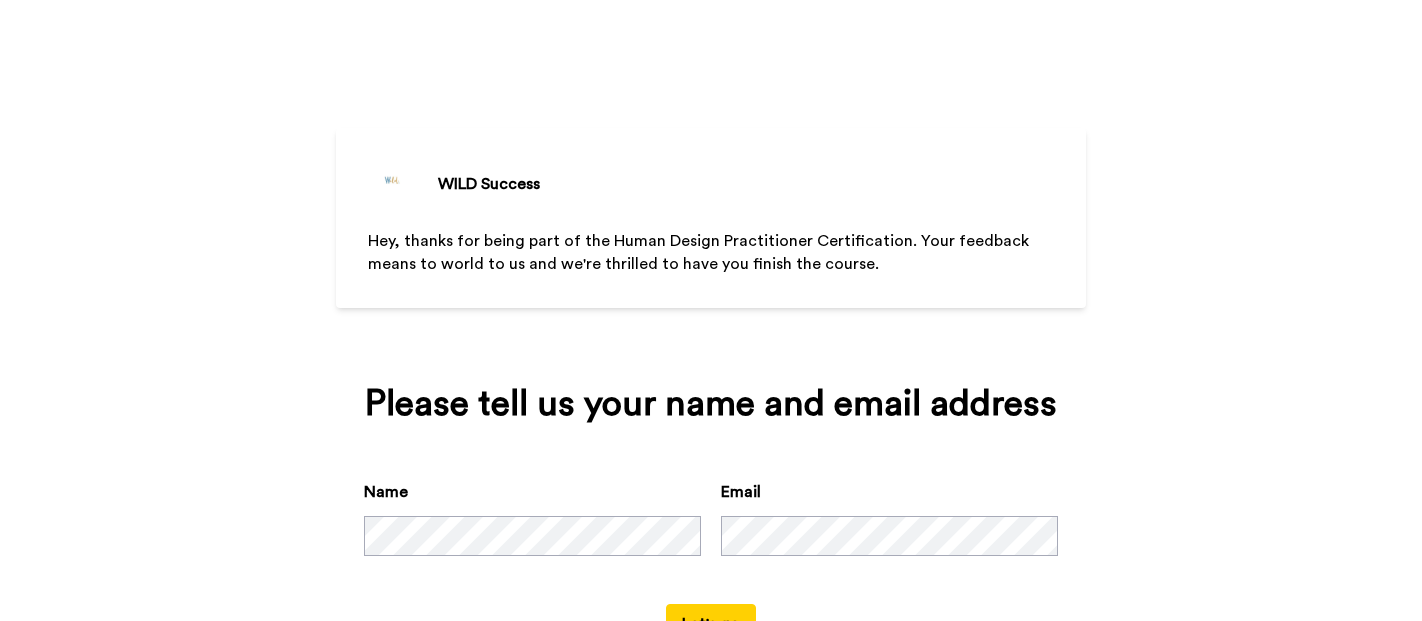 scroll, scrollTop: 0, scrollLeft: 0, axis: both 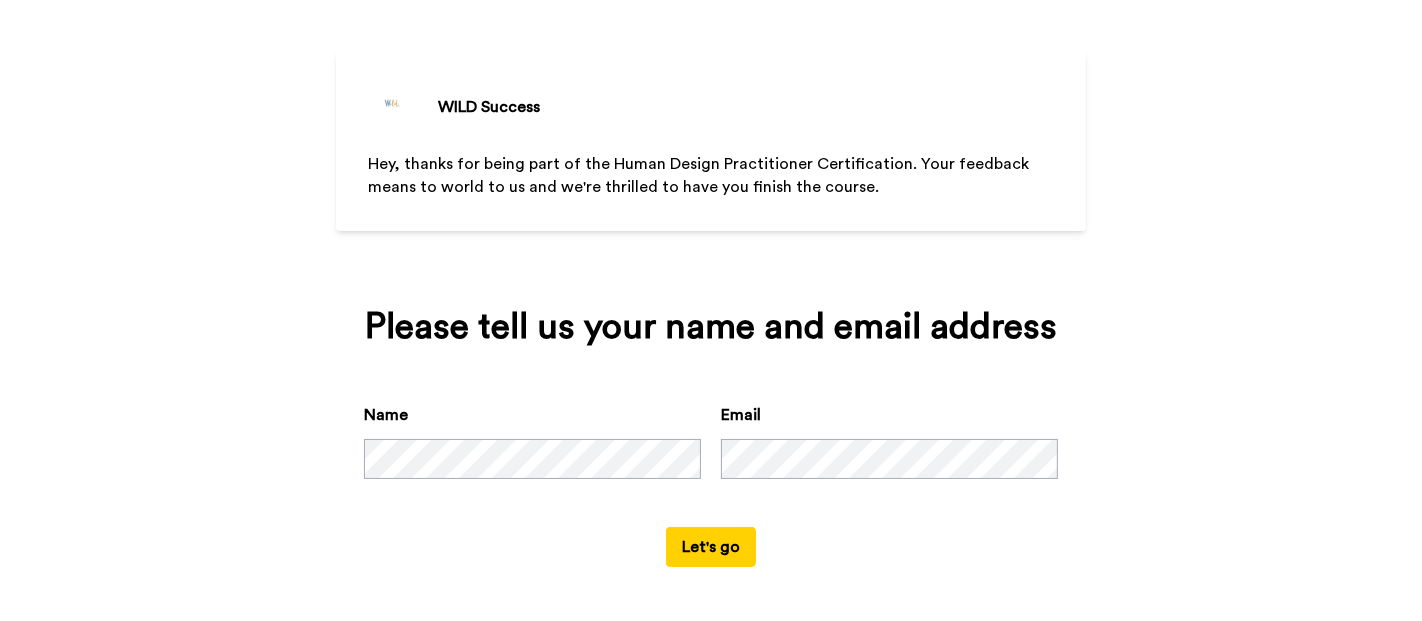 click on "Let's go" at bounding box center (711, 547) 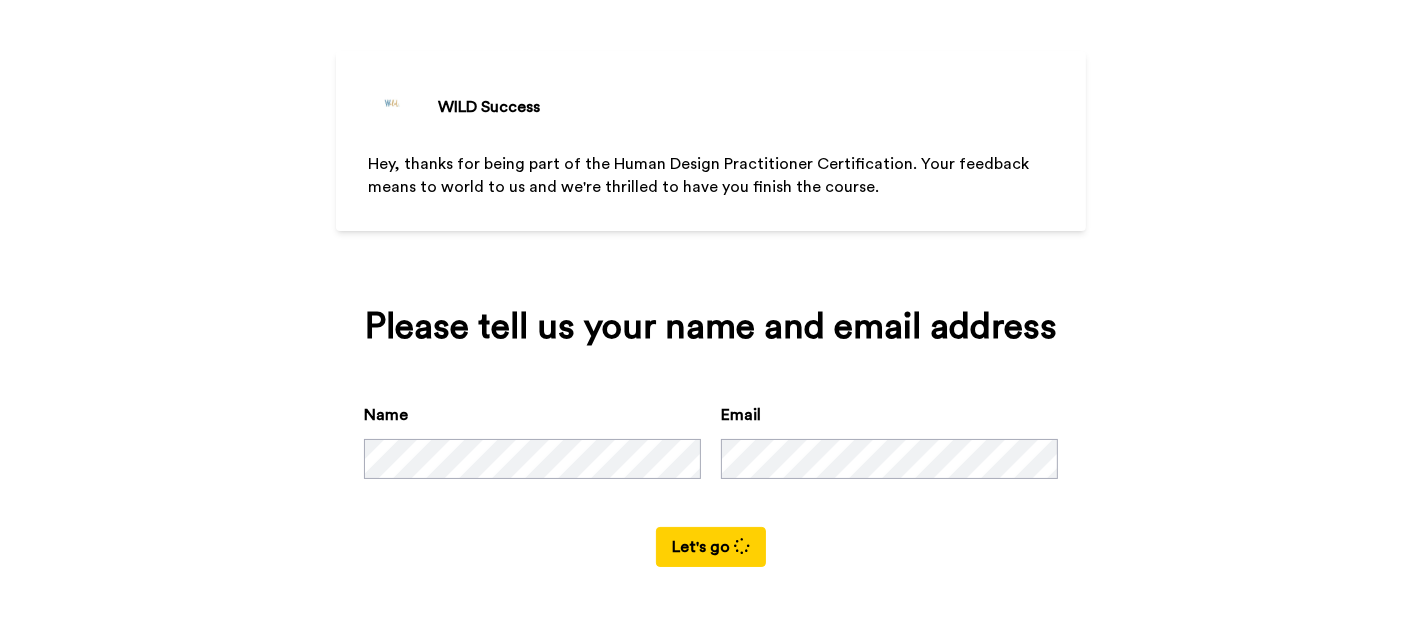 scroll, scrollTop: 0, scrollLeft: 0, axis: both 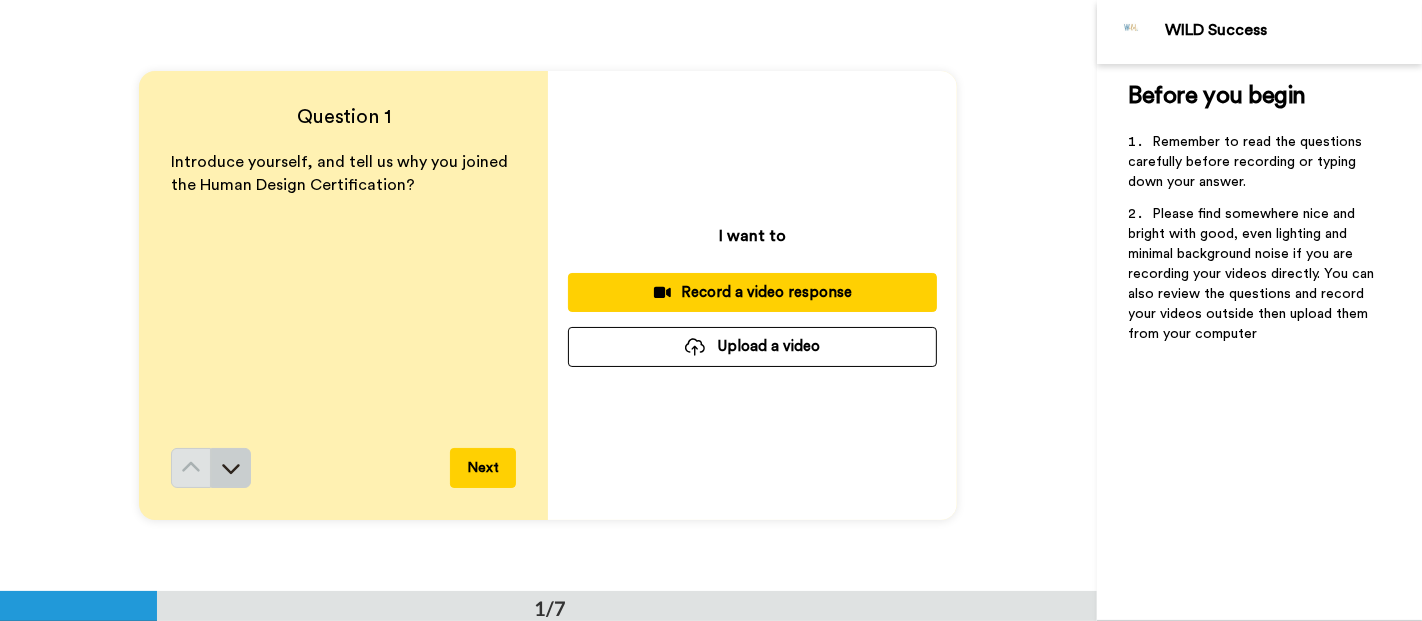 click 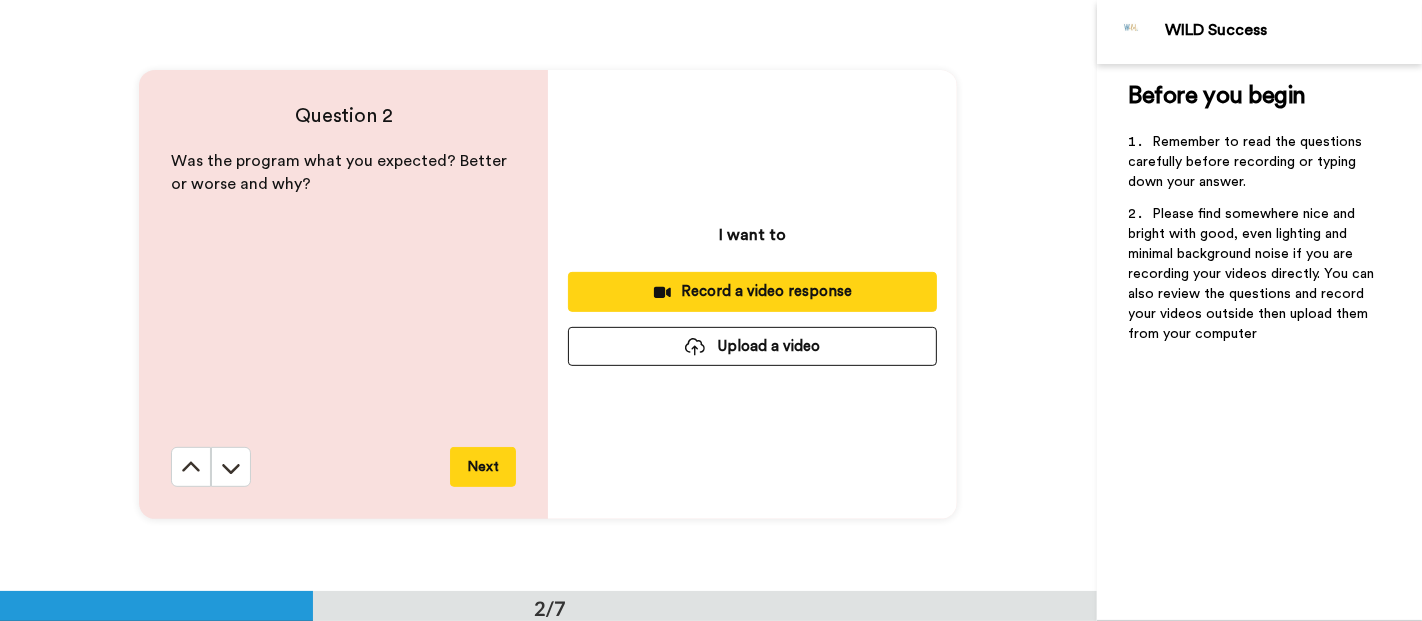 scroll, scrollTop: 591, scrollLeft: 0, axis: vertical 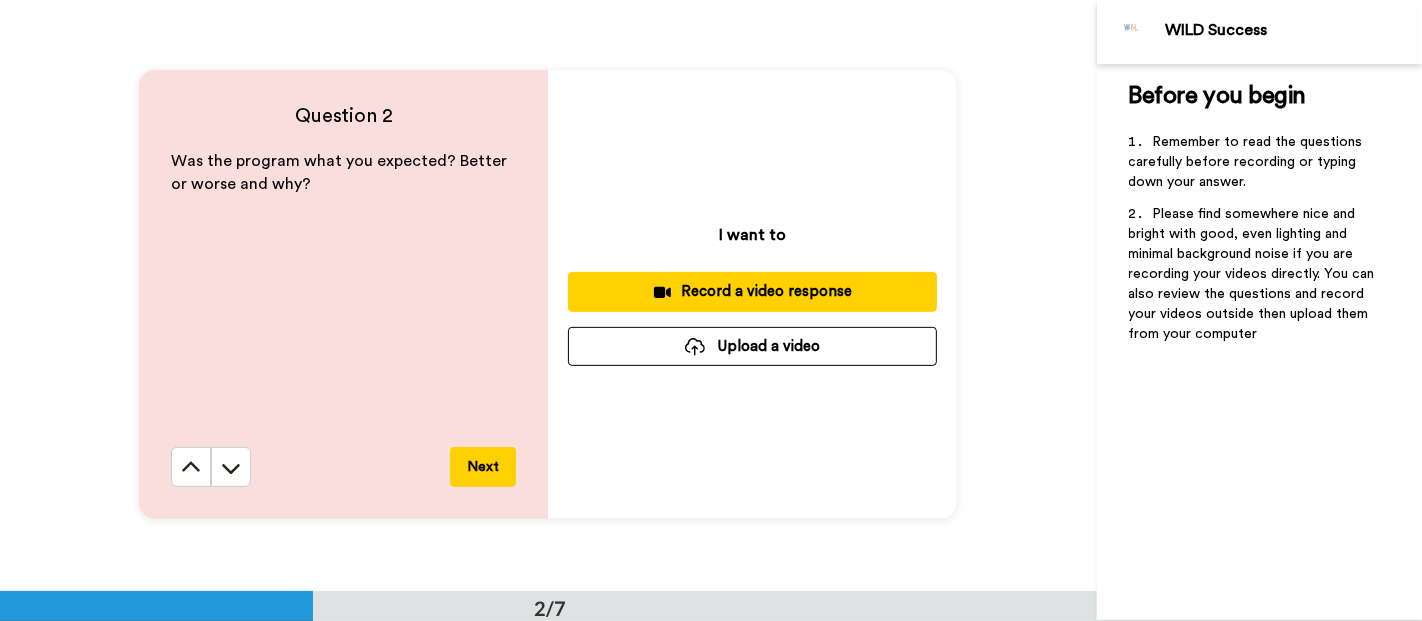 click 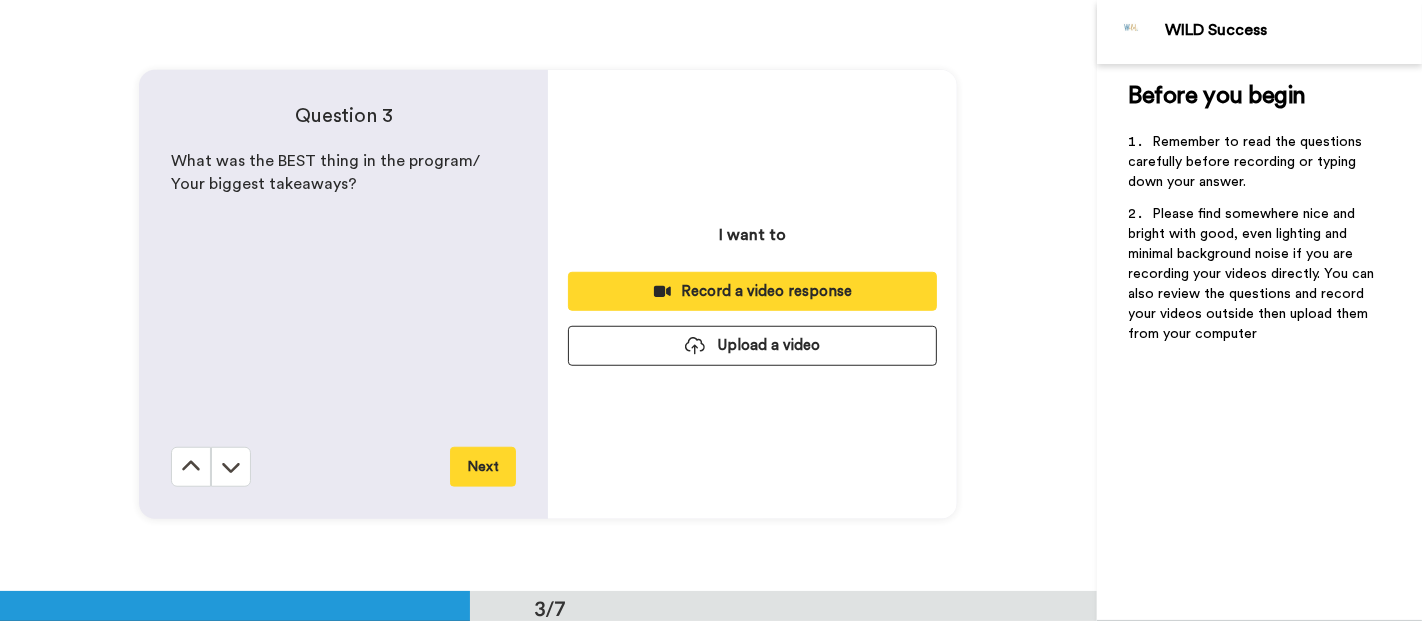 scroll, scrollTop: 1182, scrollLeft: 0, axis: vertical 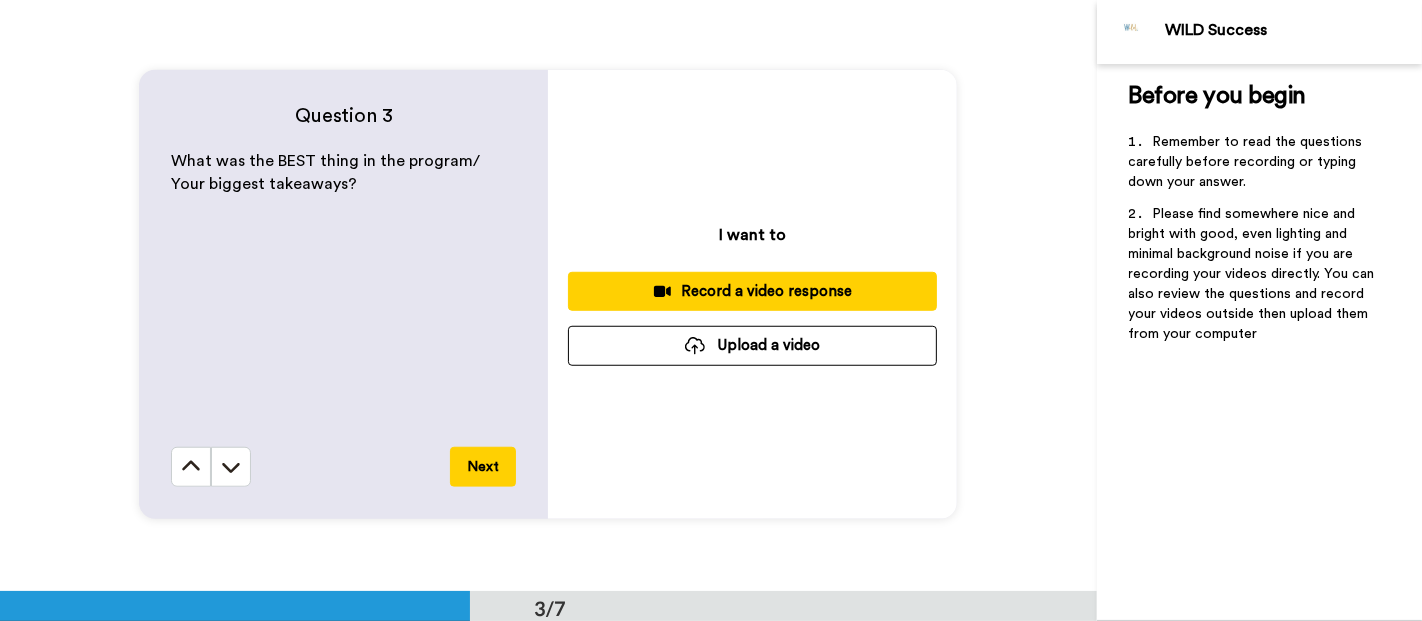 click 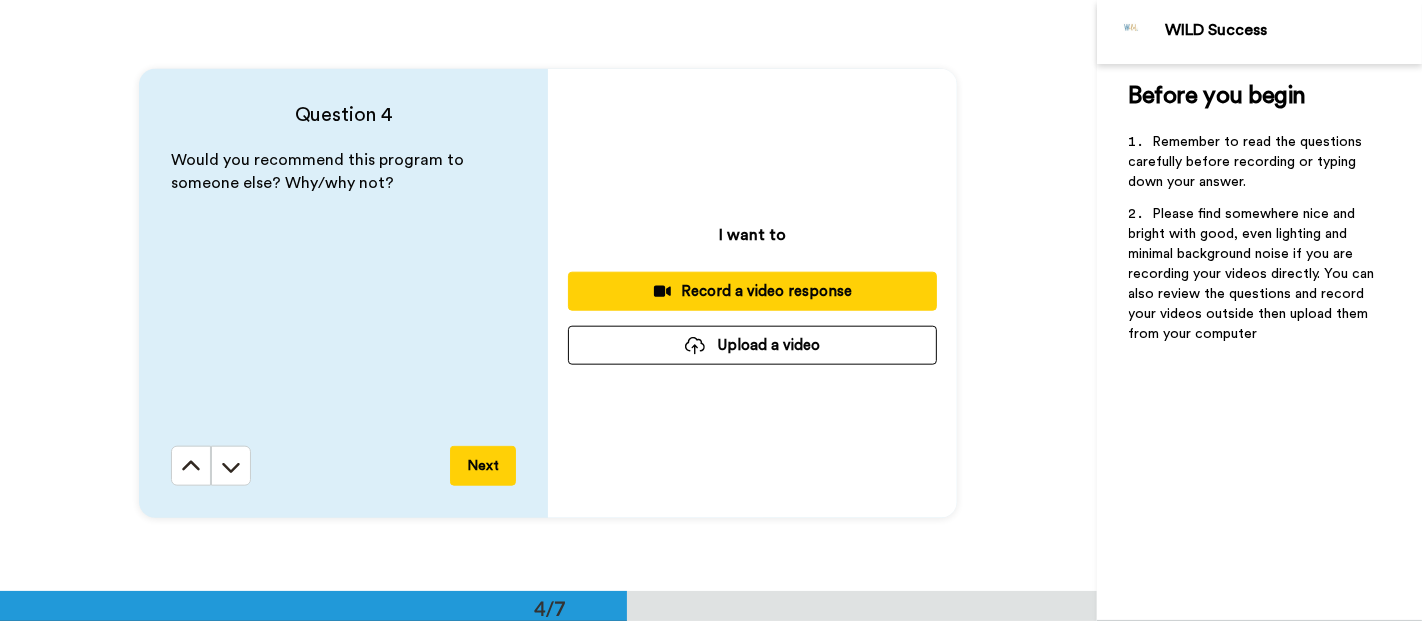 scroll, scrollTop: 1774, scrollLeft: 0, axis: vertical 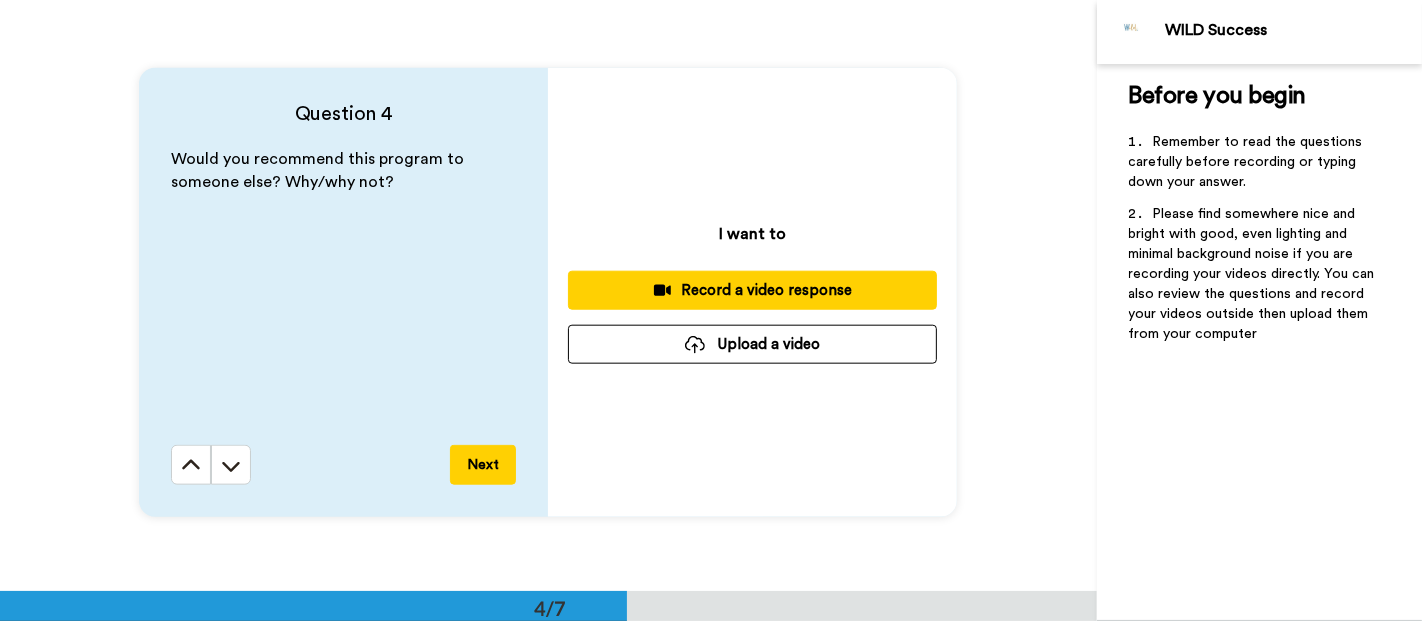 click 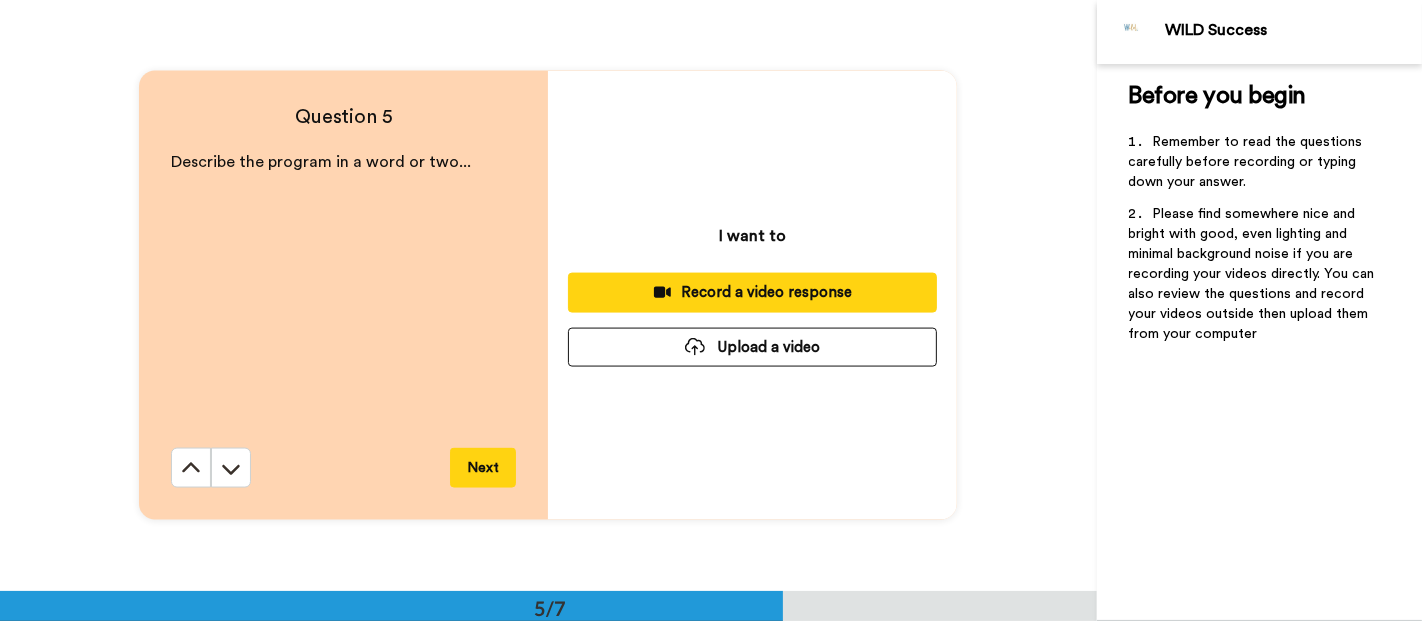 scroll, scrollTop: 2365, scrollLeft: 0, axis: vertical 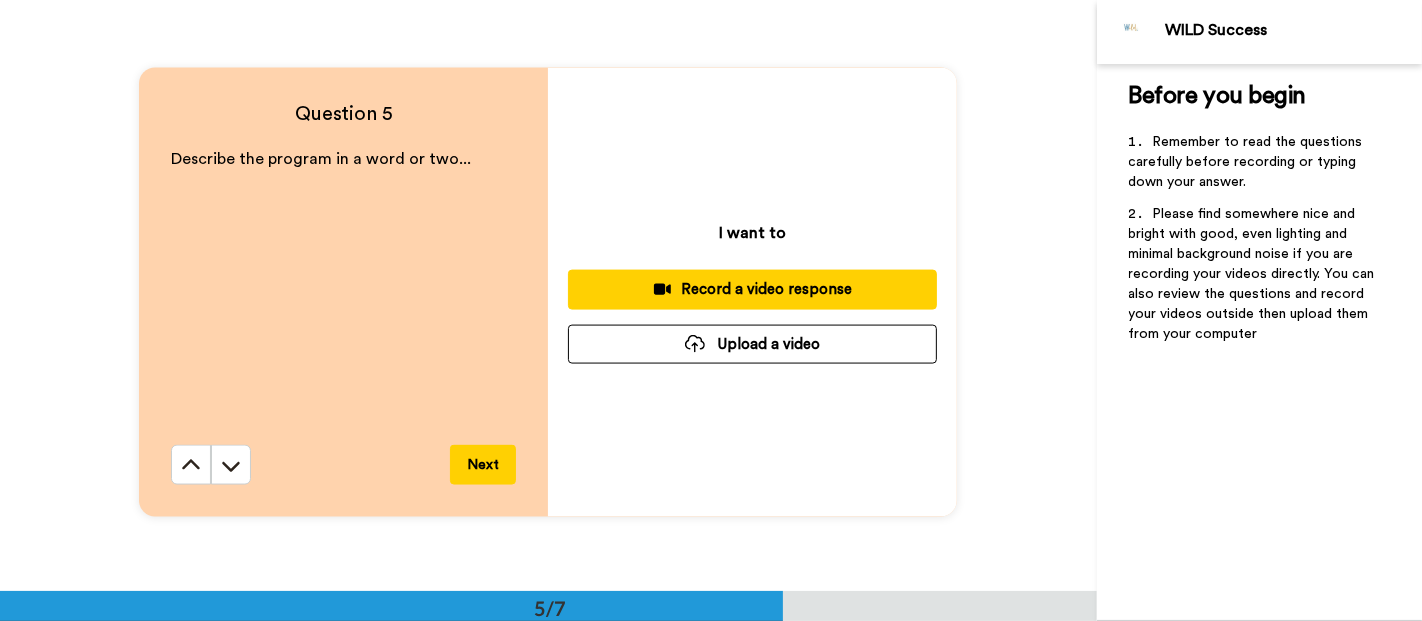 click 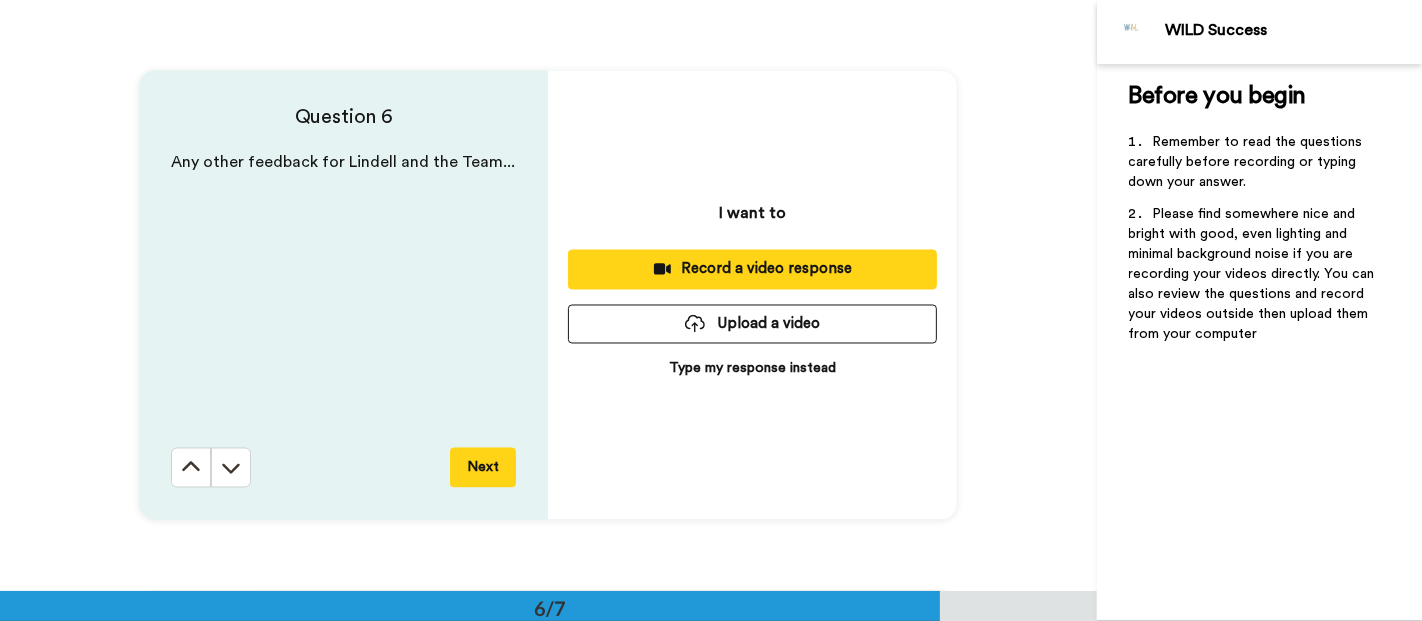 scroll, scrollTop: 2956, scrollLeft: 0, axis: vertical 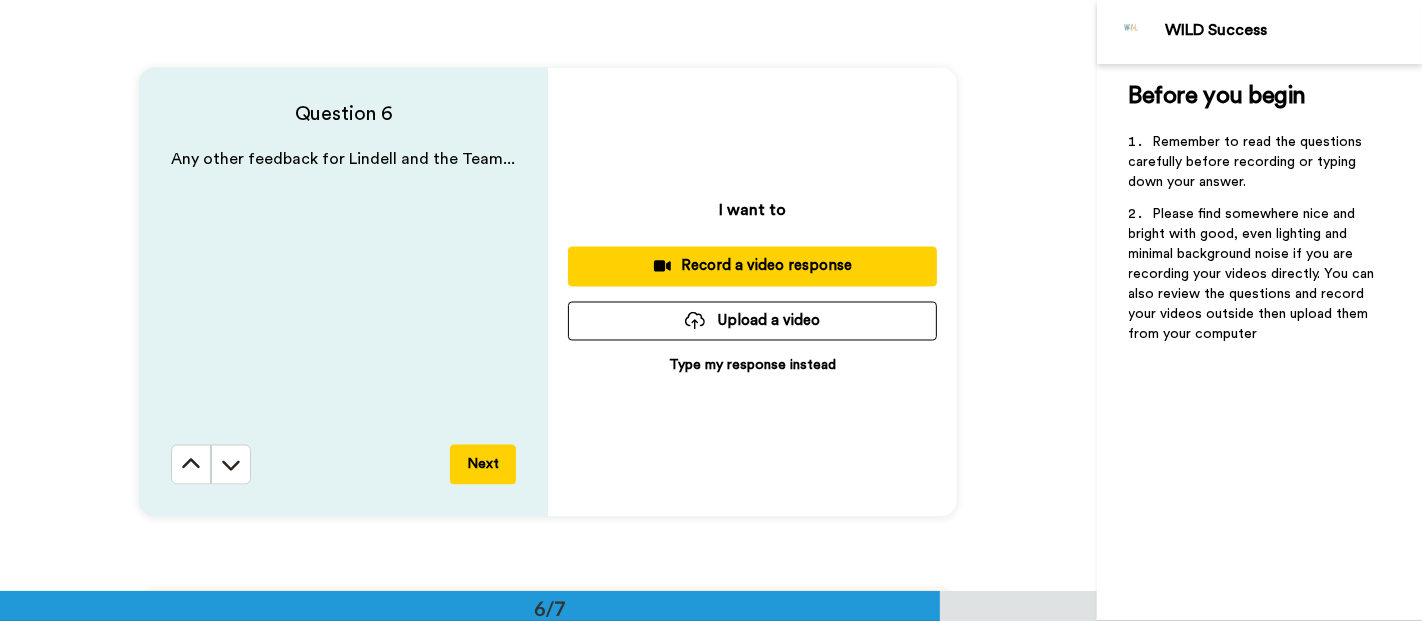 click 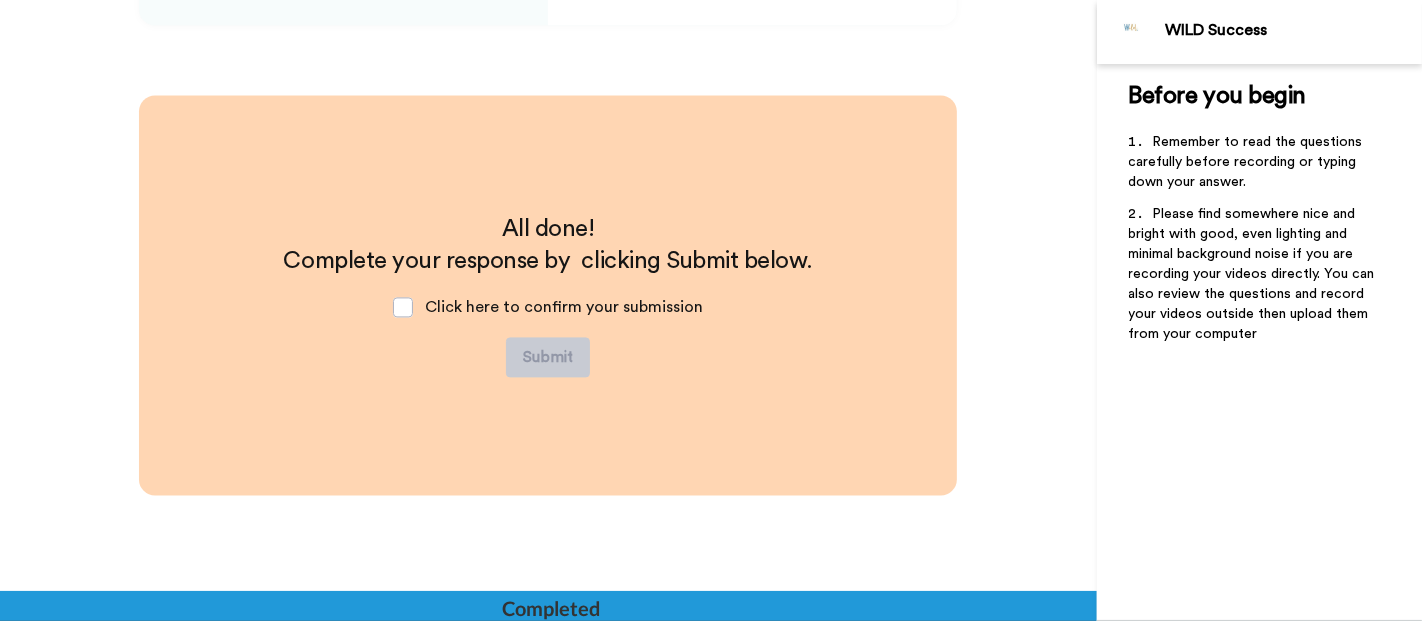scroll, scrollTop: 3451, scrollLeft: 0, axis: vertical 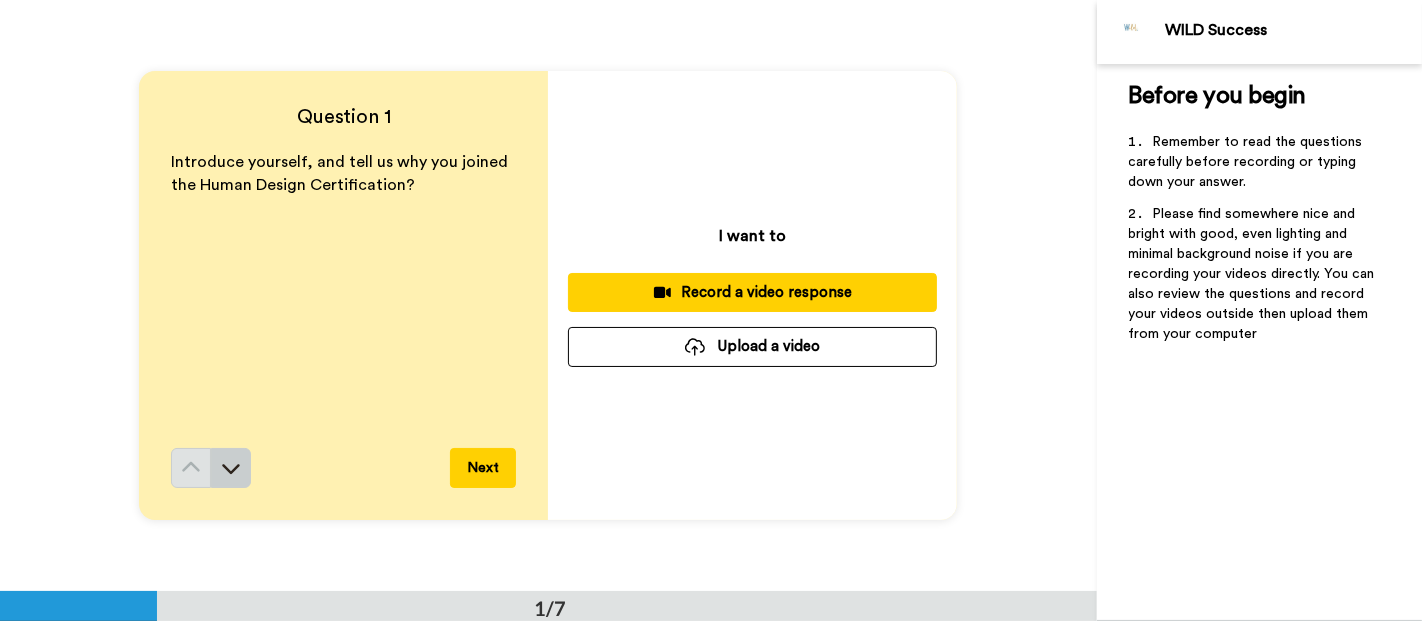 click 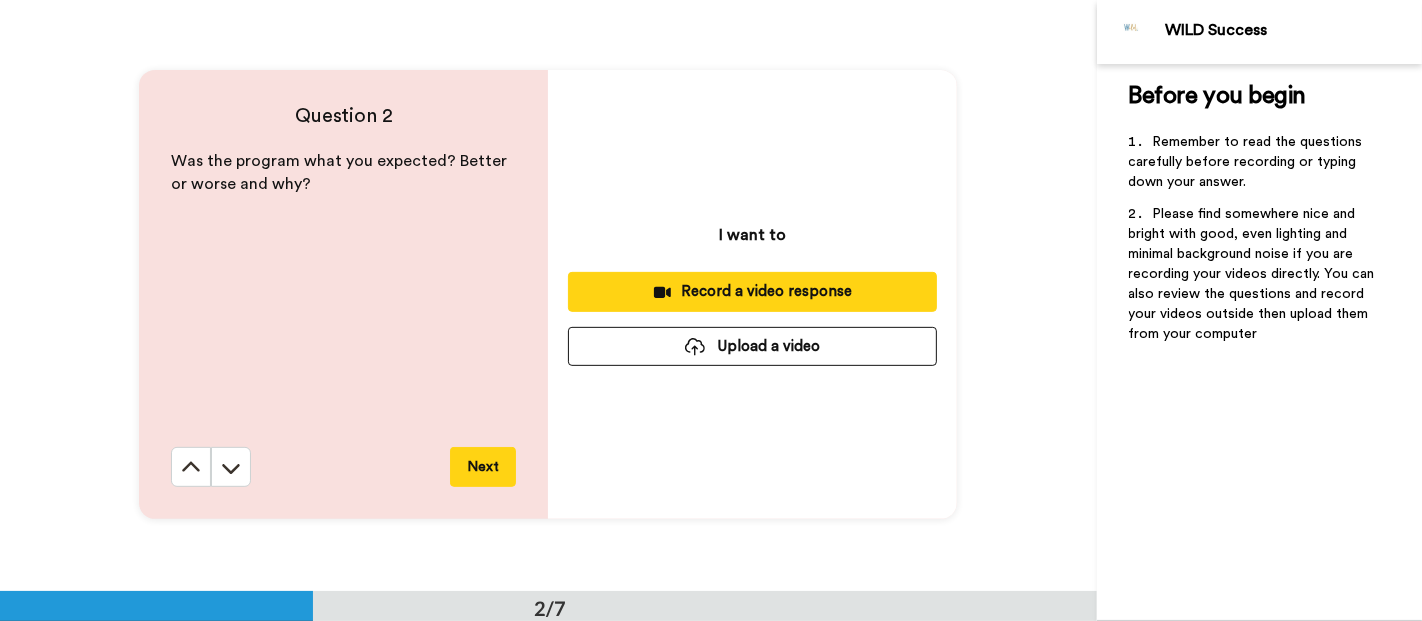 scroll, scrollTop: 591, scrollLeft: 0, axis: vertical 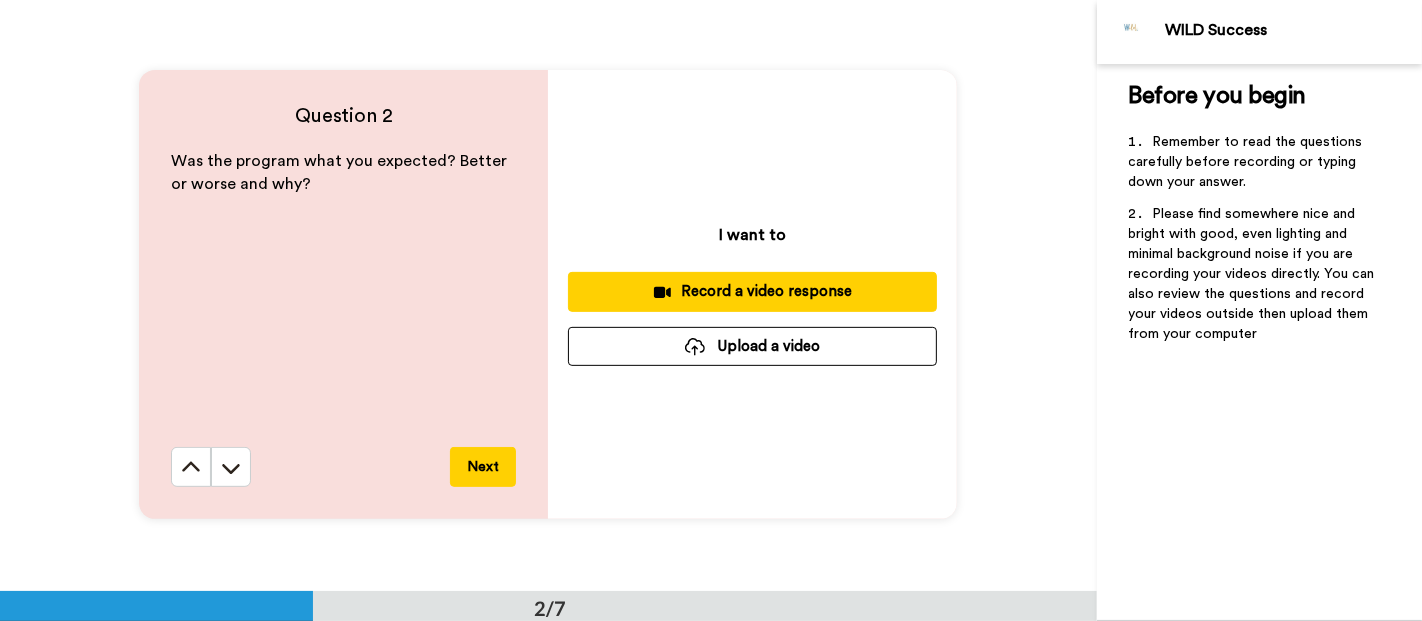 click 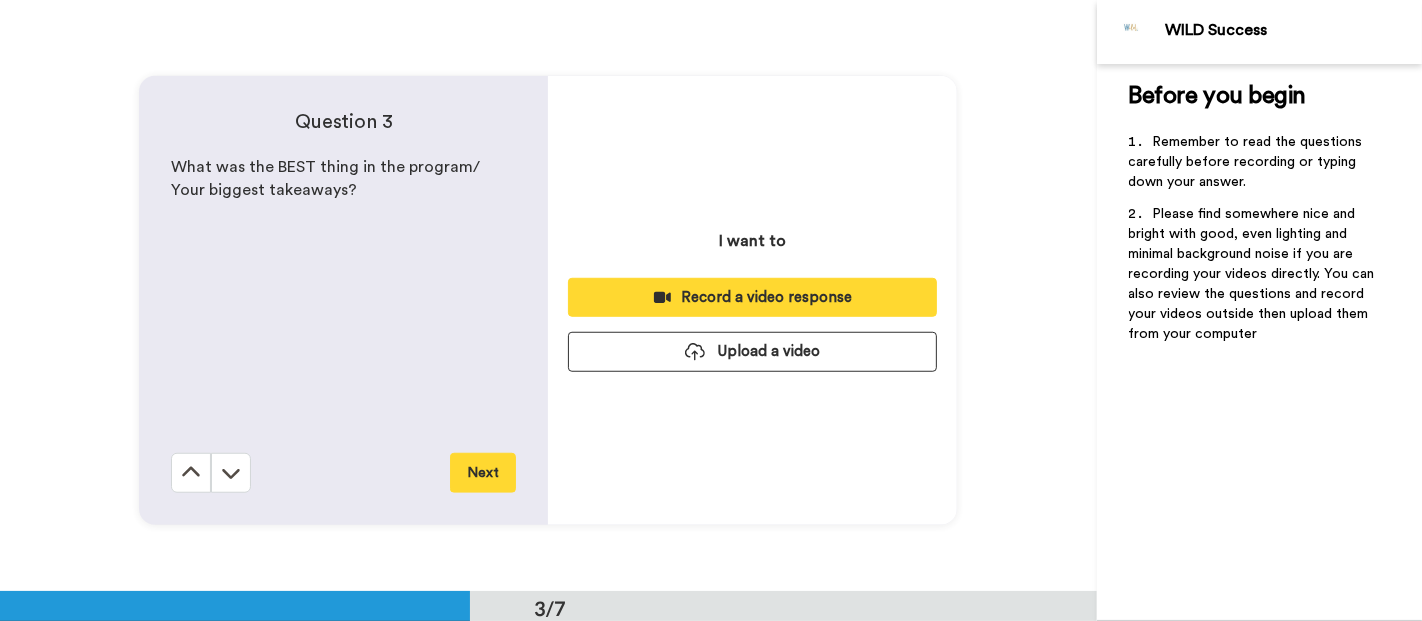 scroll, scrollTop: 1182, scrollLeft: 0, axis: vertical 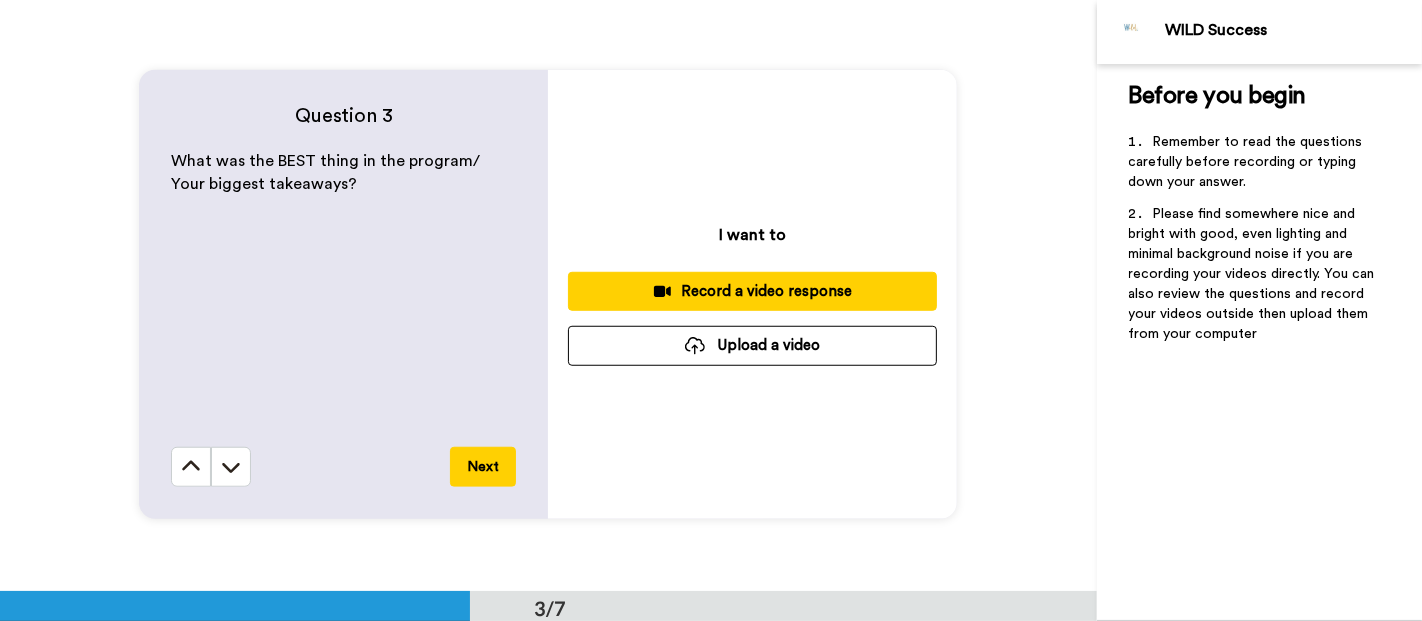 click 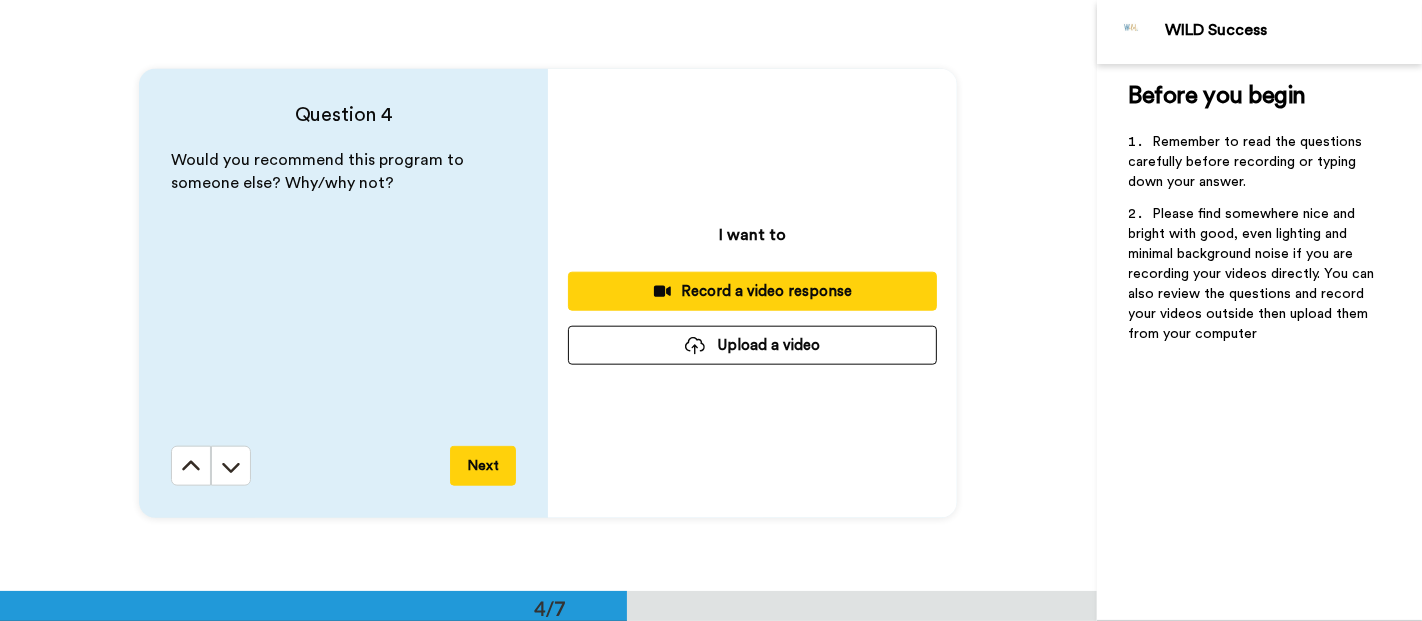 scroll, scrollTop: 1774, scrollLeft: 0, axis: vertical 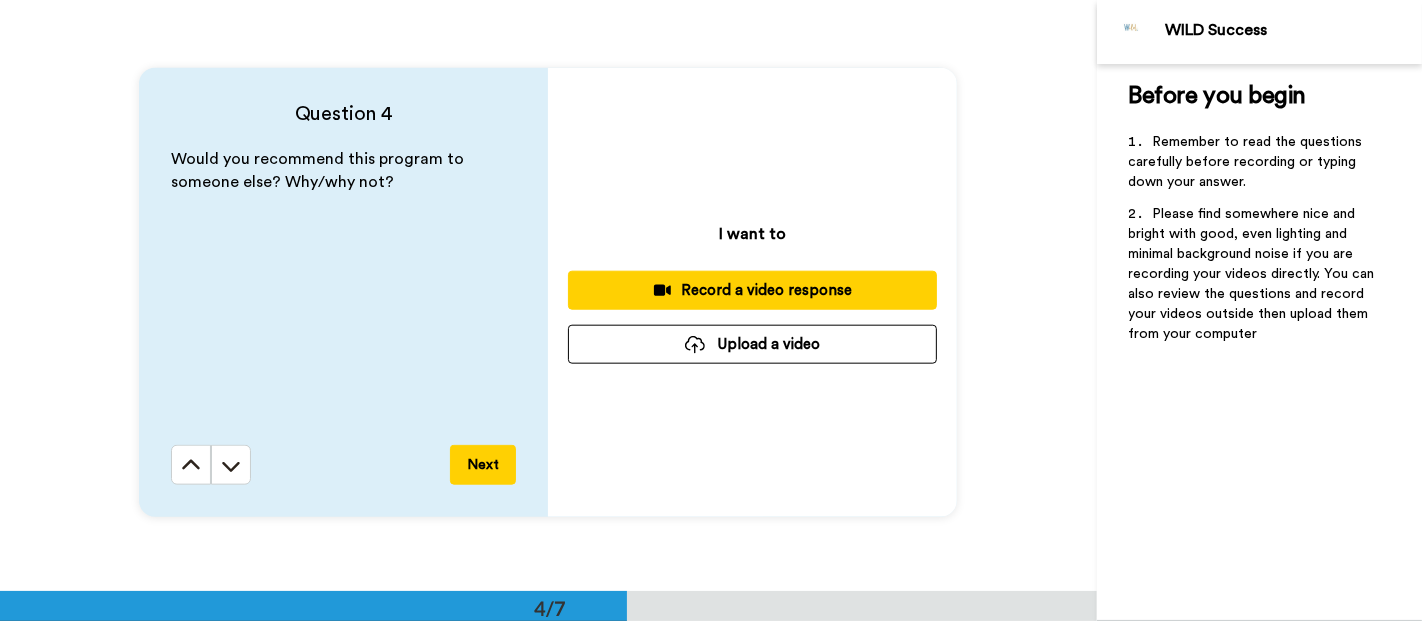 click 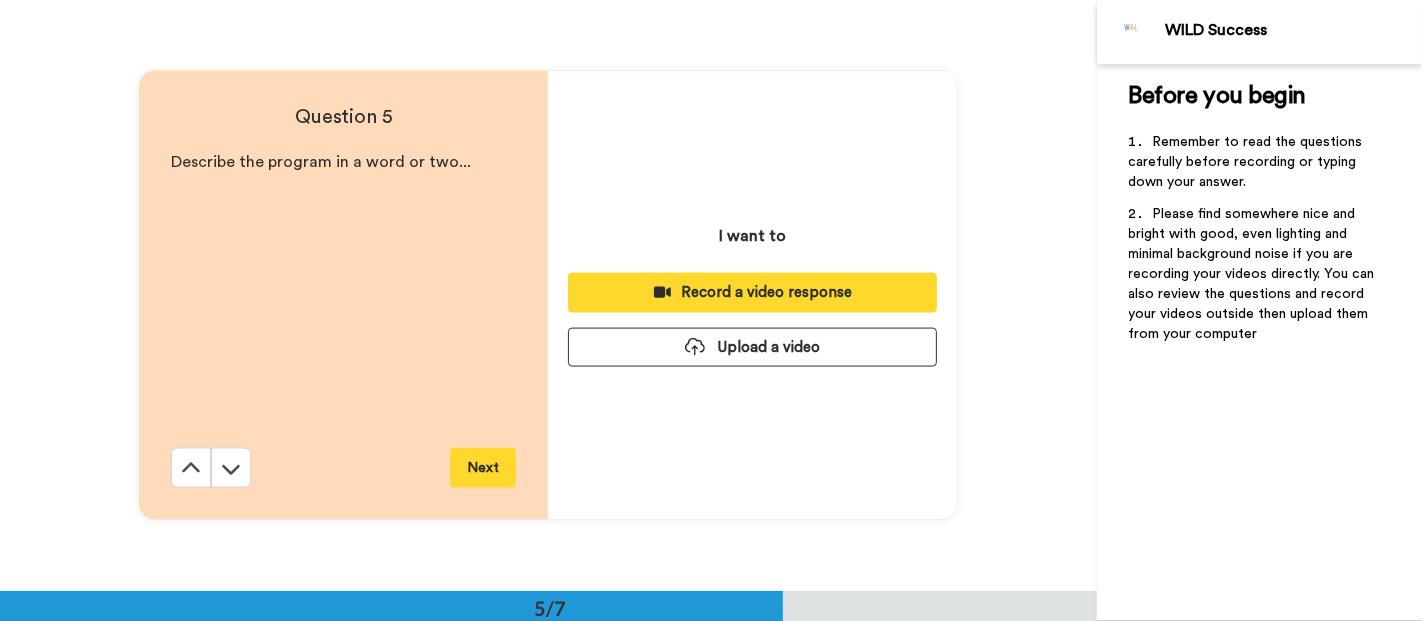 scroll, scrollTop: 2365, scrollLeft: 0, axis: vertical 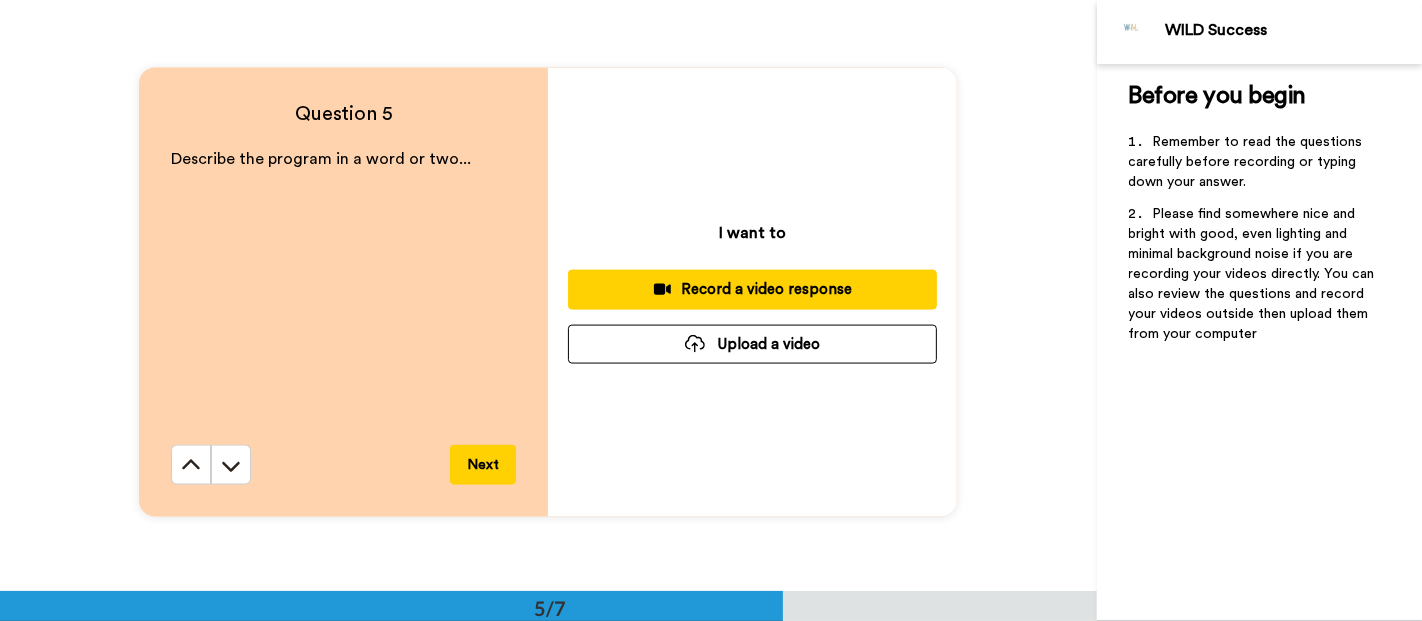 click 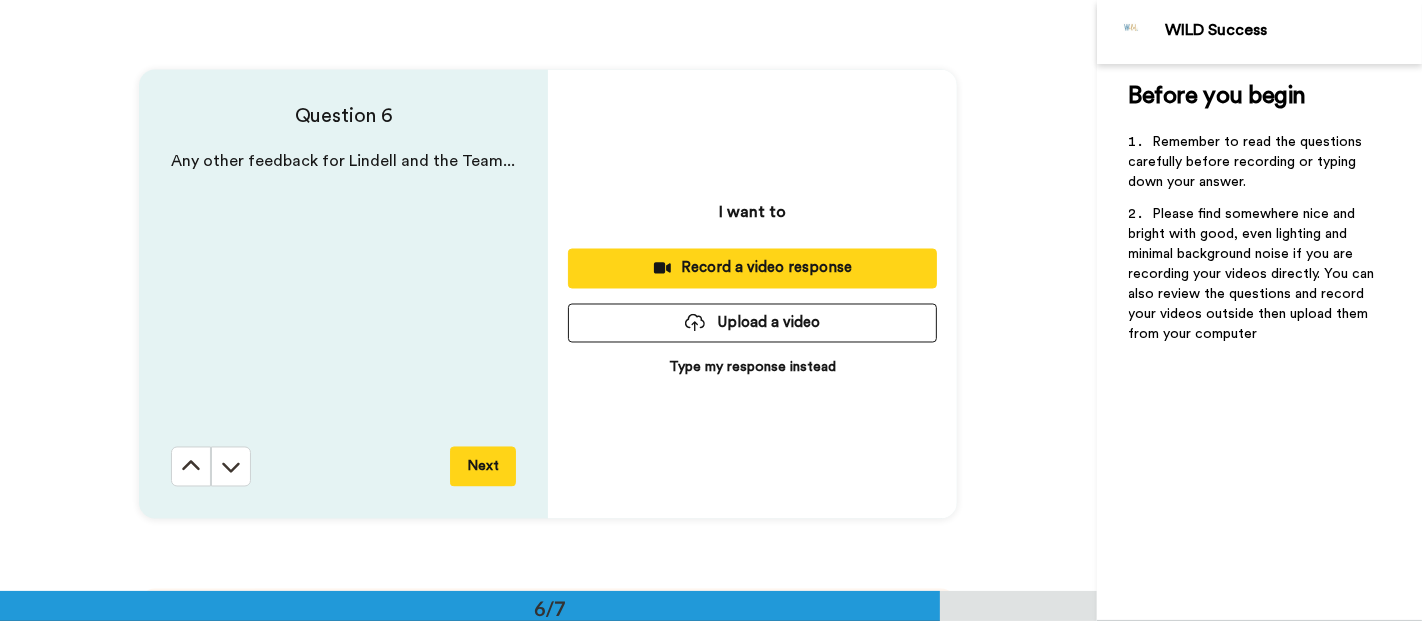 scroll, scrollTop: 2956, scrollLeft: 0, axis: vertical 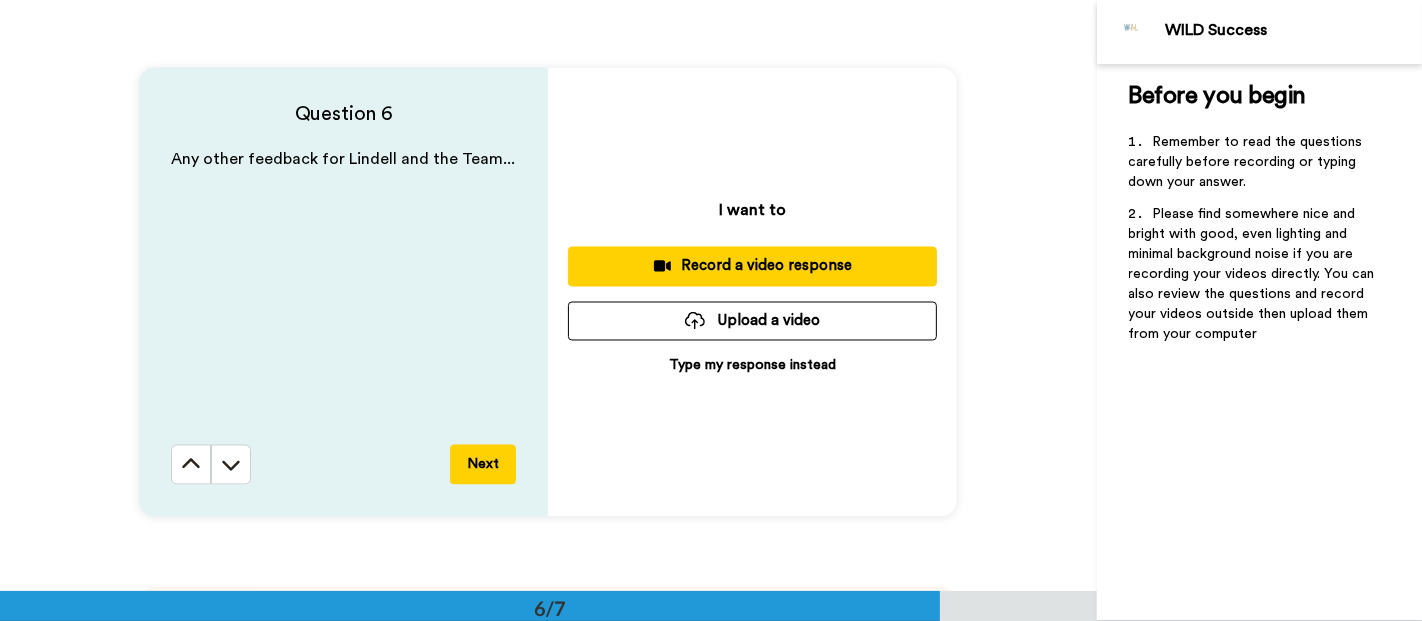 click 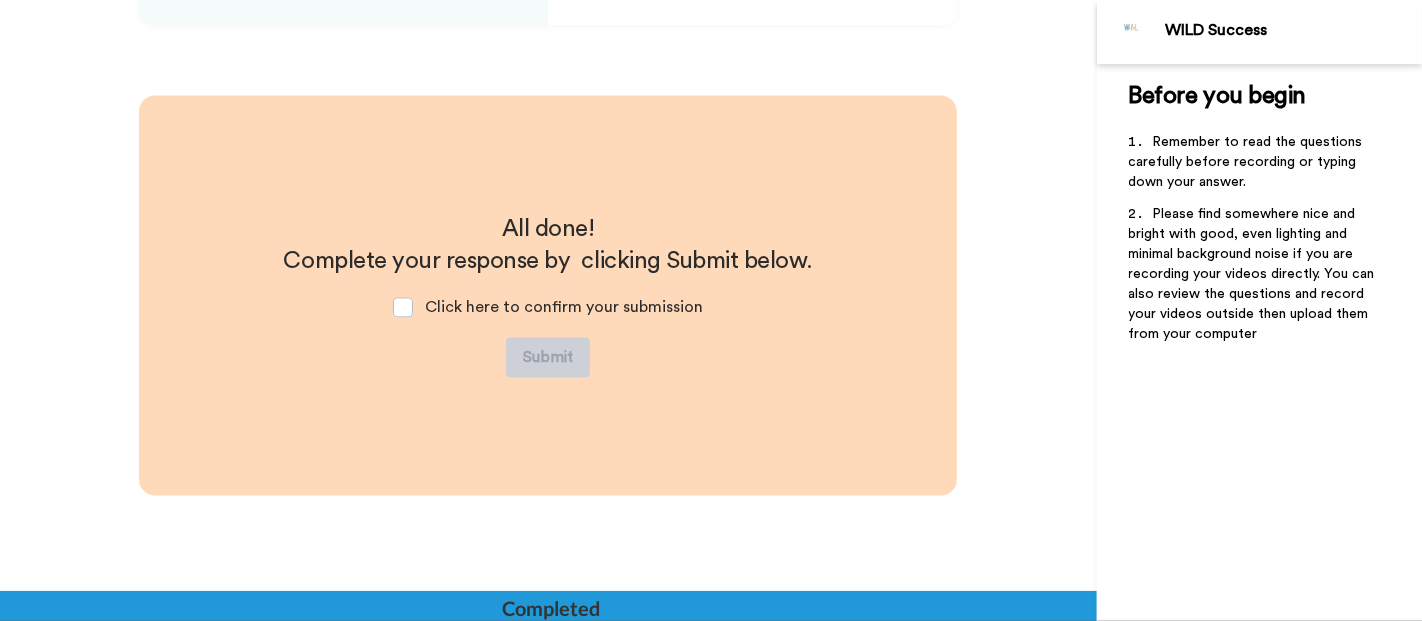 scroll, scrollTop: 3451, scrollLeft: 0, axis: vertical 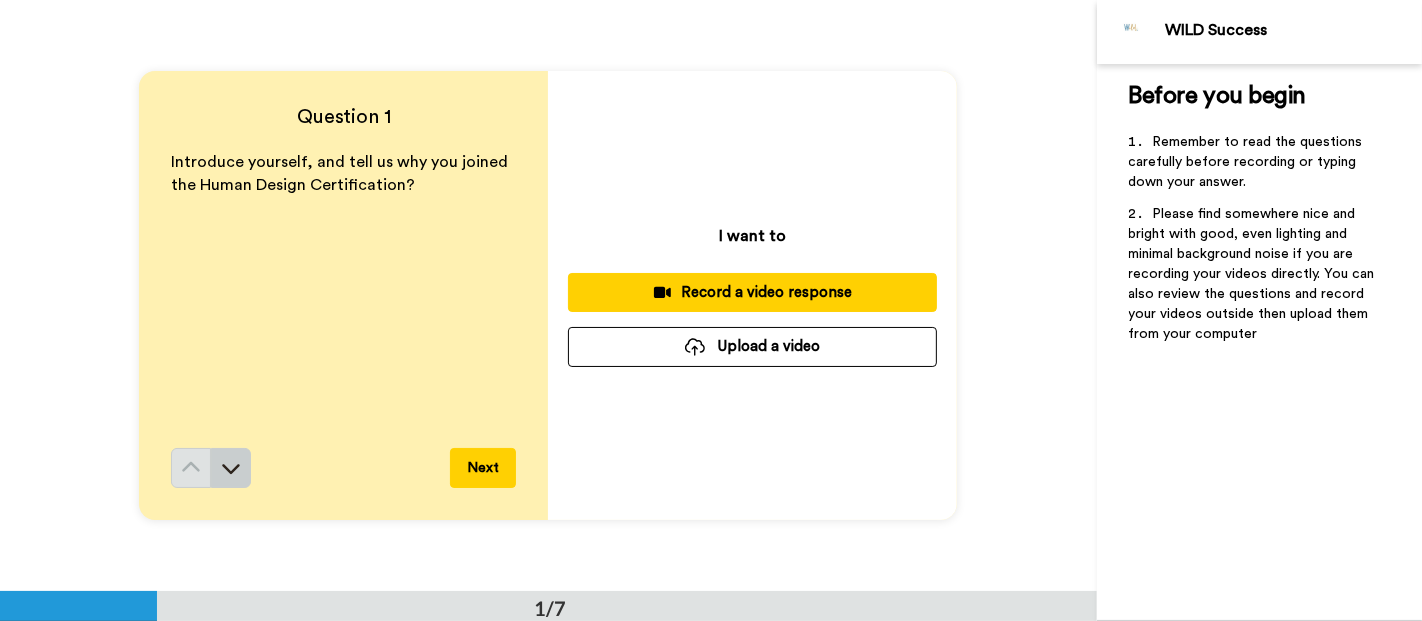 click at bounding box center (231, 468) 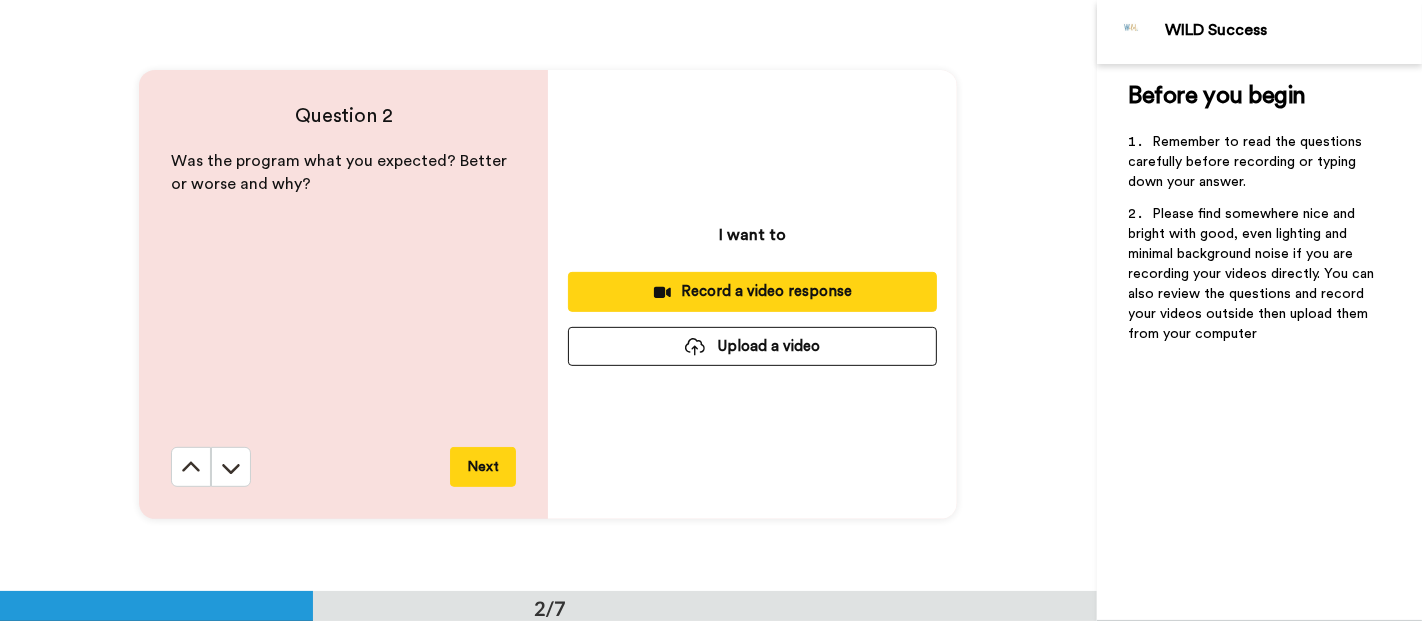 scroll, scrollTop: 591, scrollLeft: 0, axis: vertical 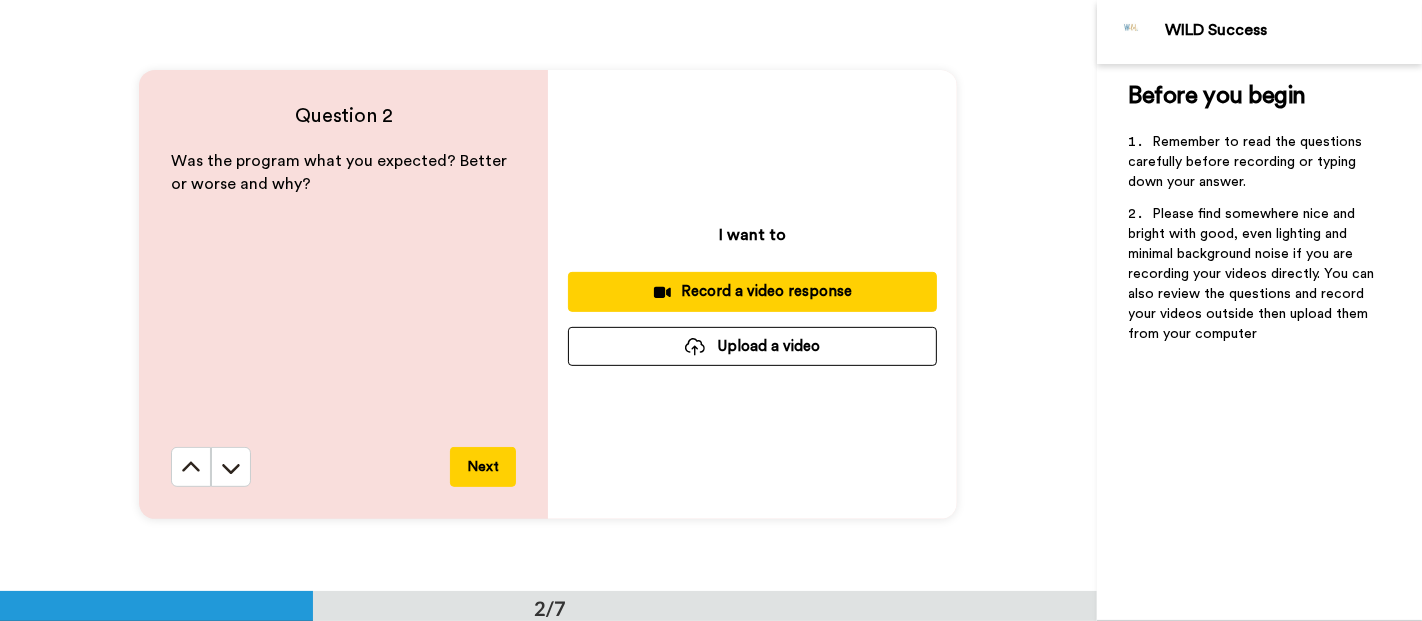 click on "Question   2 Was the program what you expected? Better or worse and why? Next" at bounding box center (343, 294) 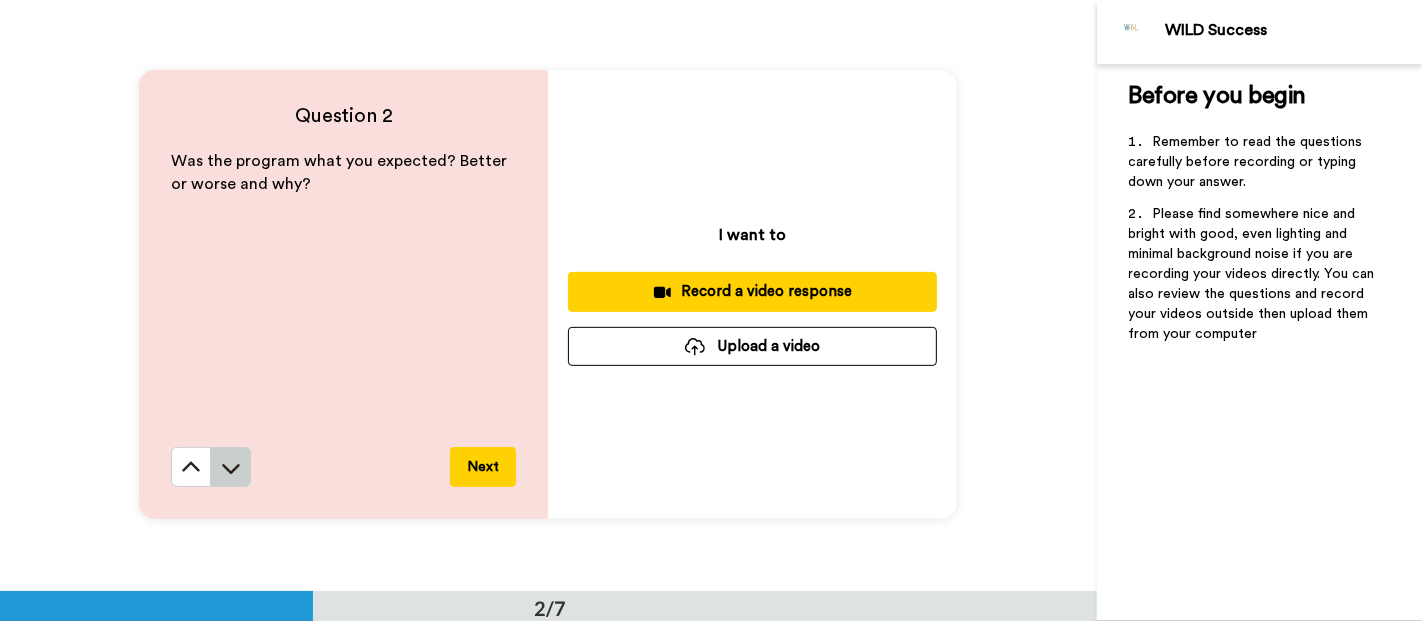 click 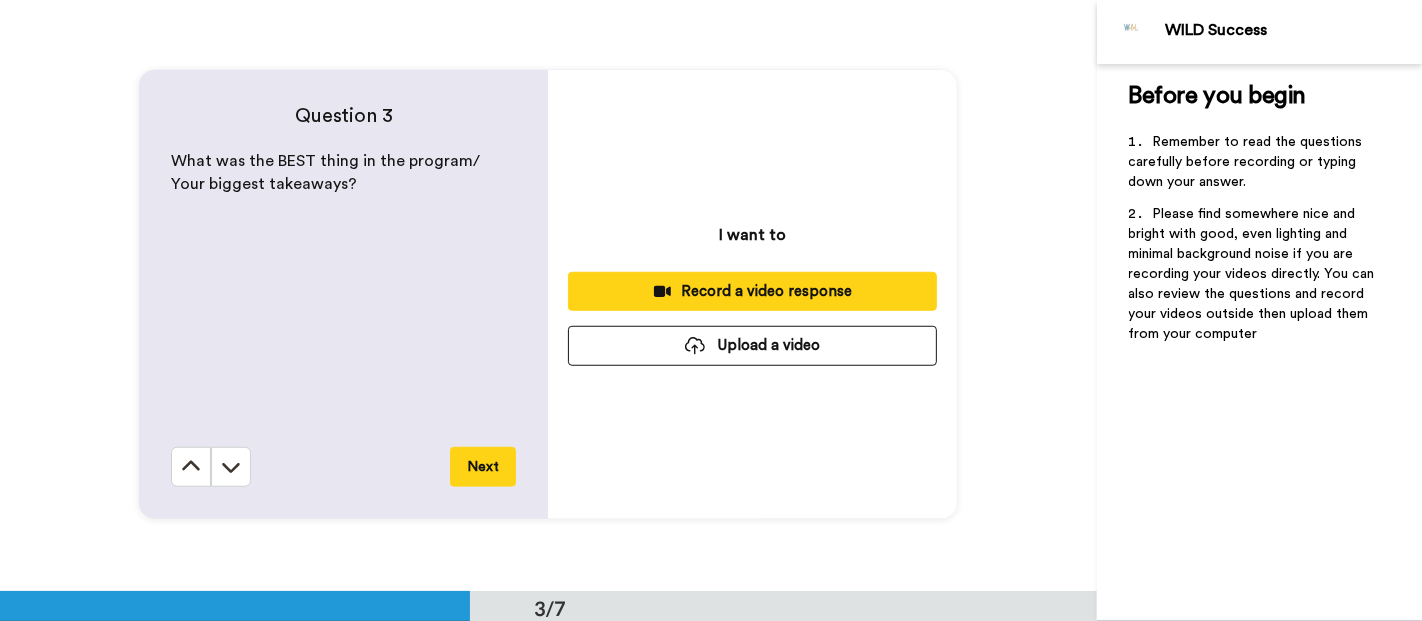 scroll, scrollTop: 1182, scrollLeft: 0, axis: vertical 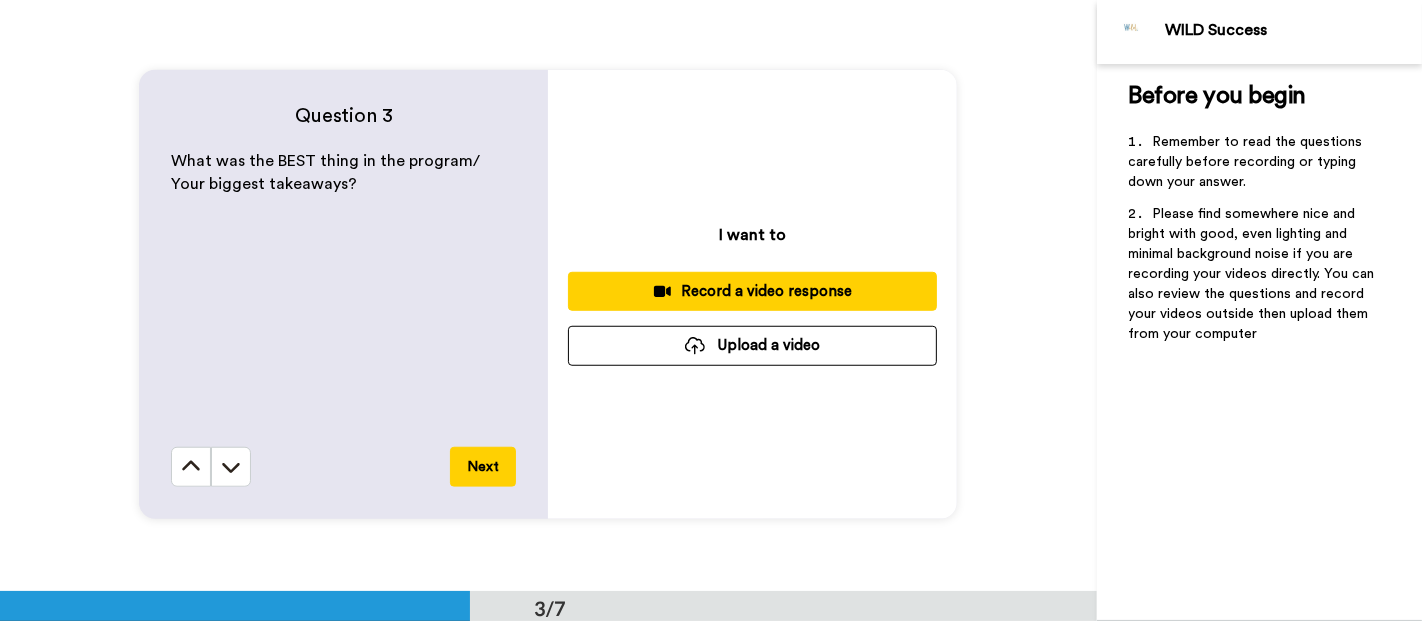 click 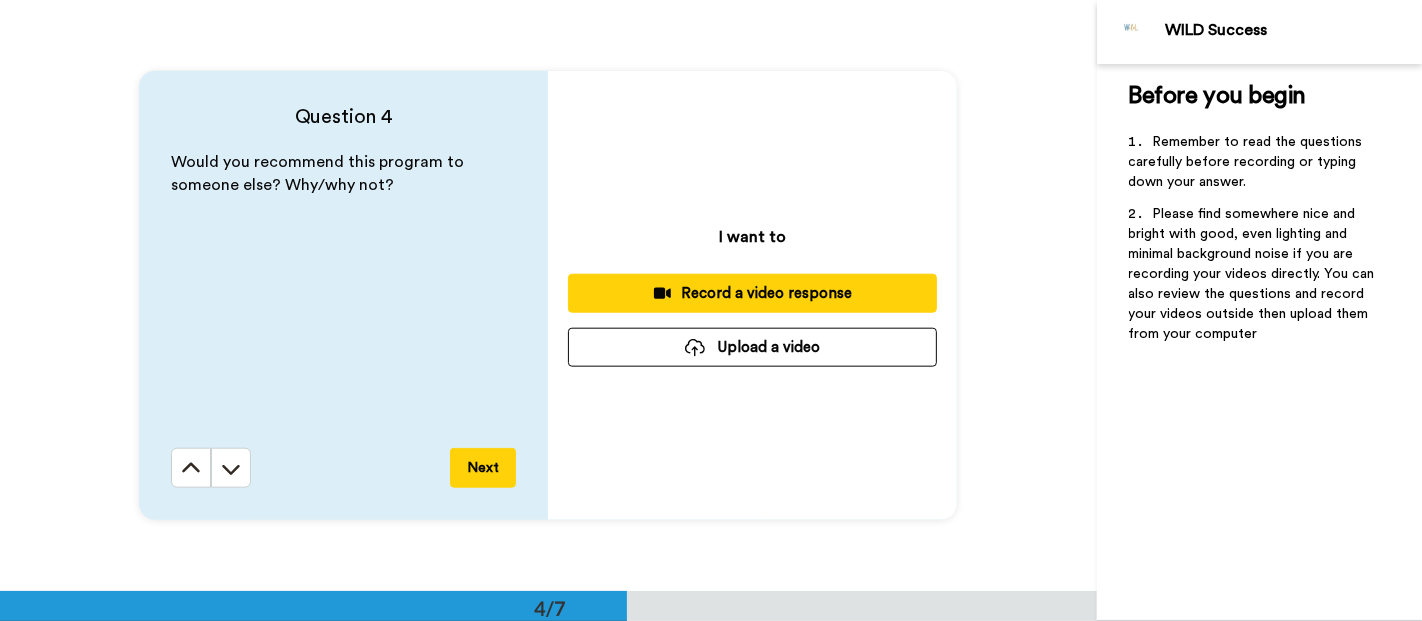 scroll, scrollTop: 1774, scrollLeft: 0, axis: vertical 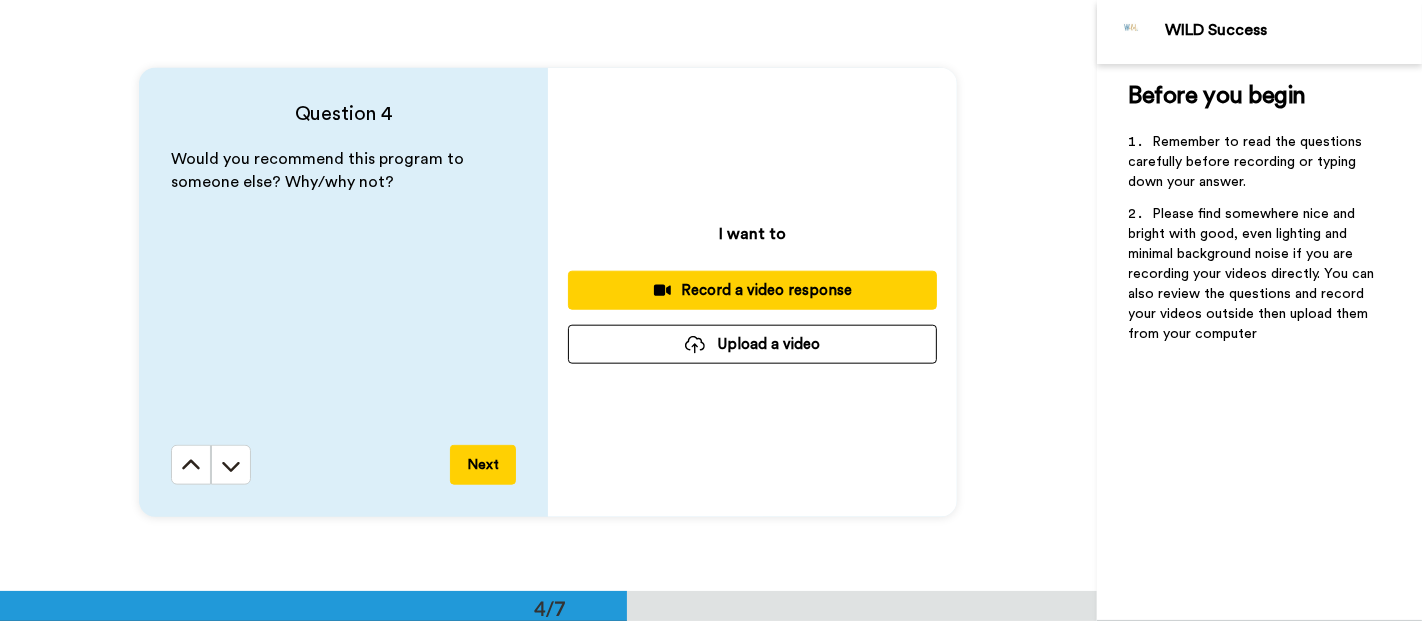 click 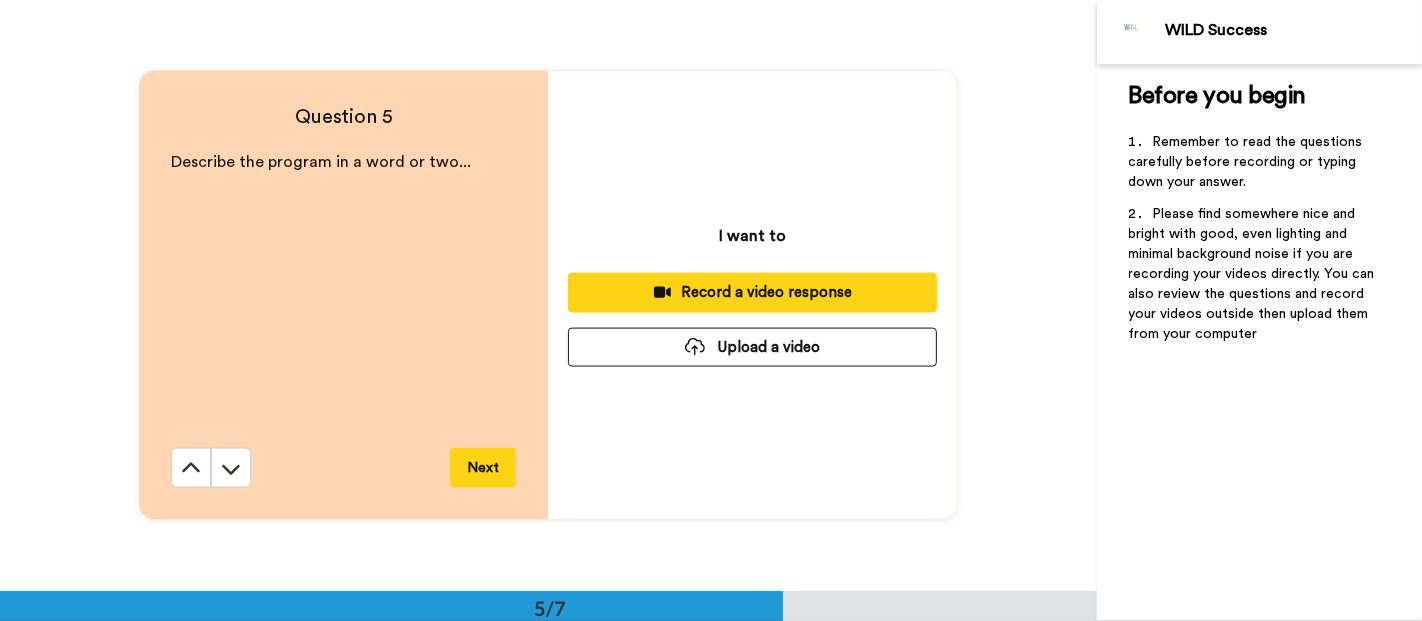 scroll, scrollTop: 2365, scrollLeft: 0, axis: vertical 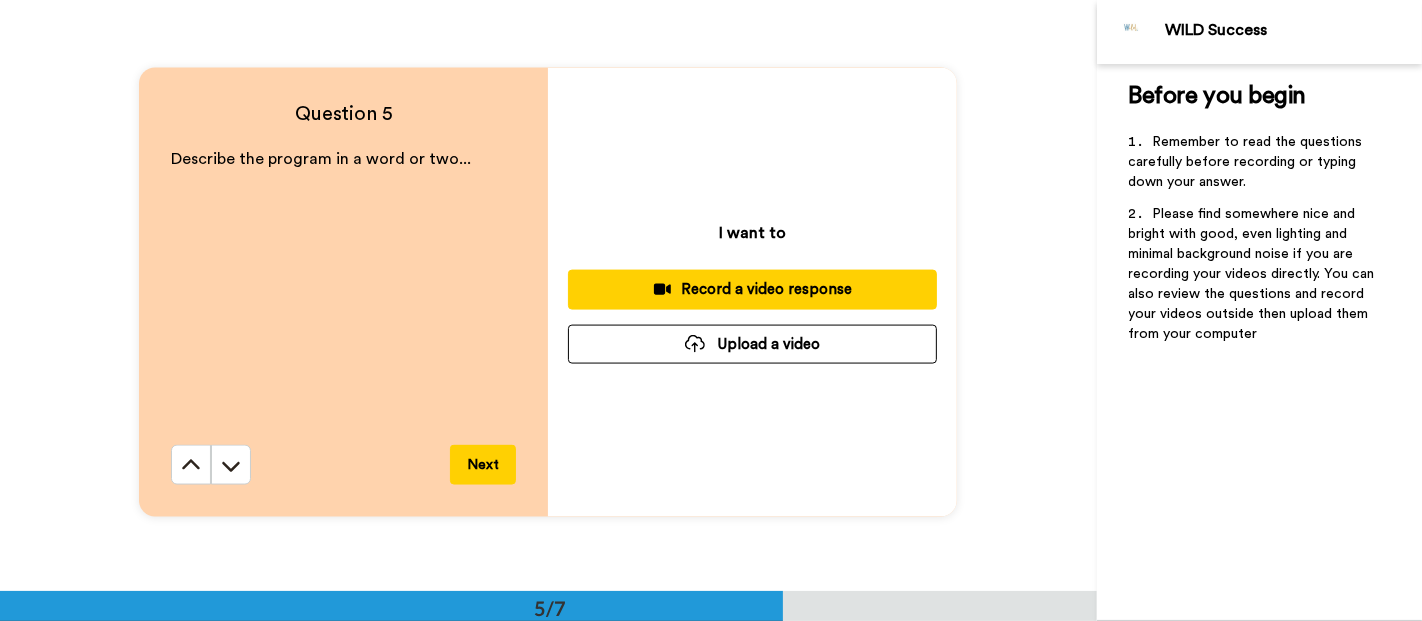 click 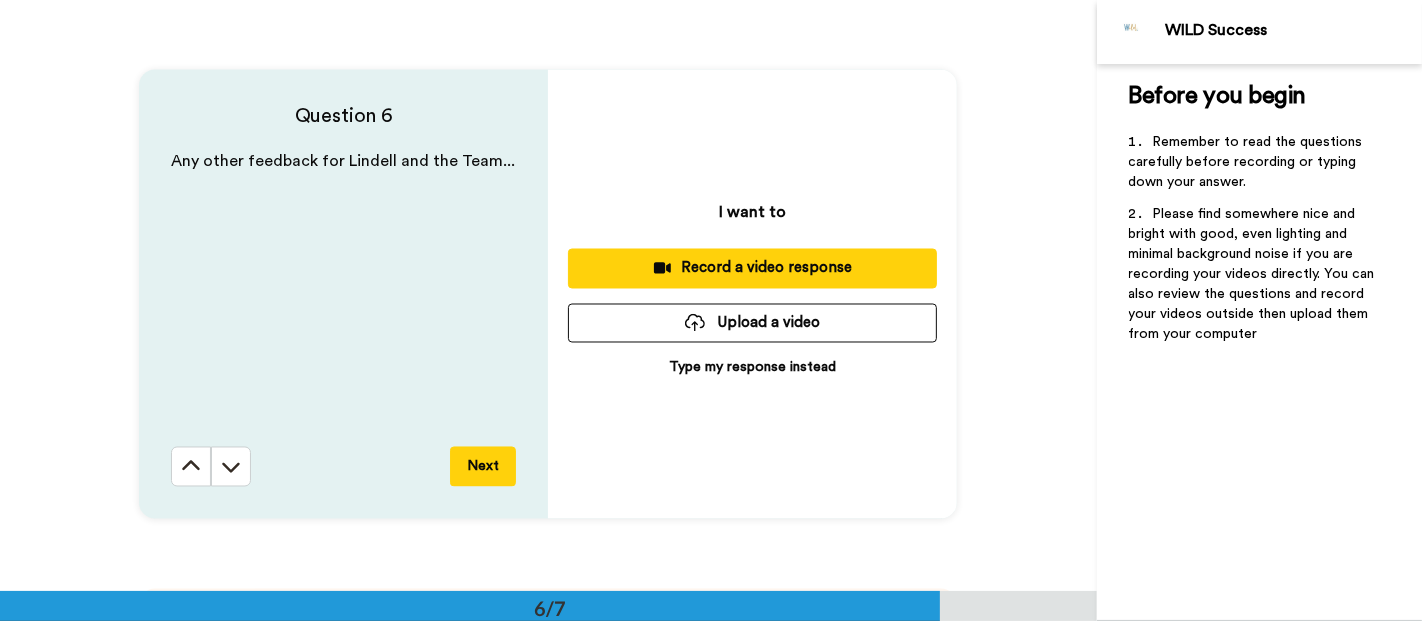 scroll, scrollTop: 2956, scrollLeft: 0, axis: vertical 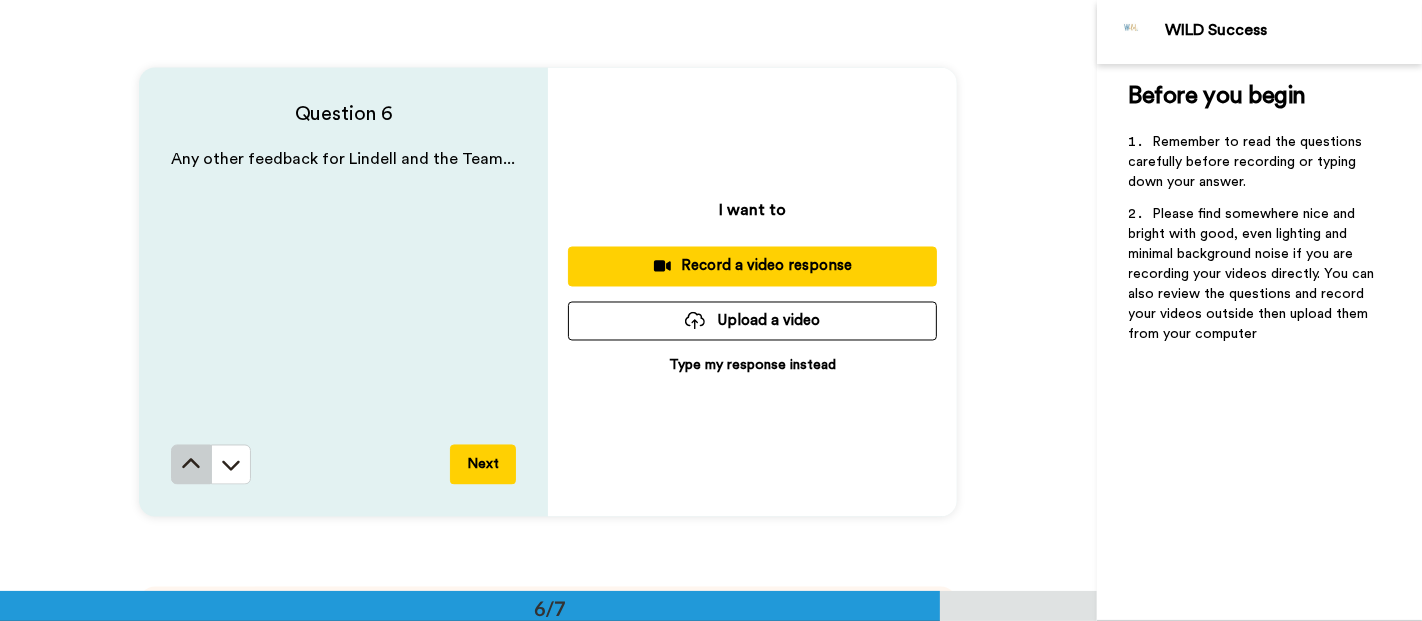 click 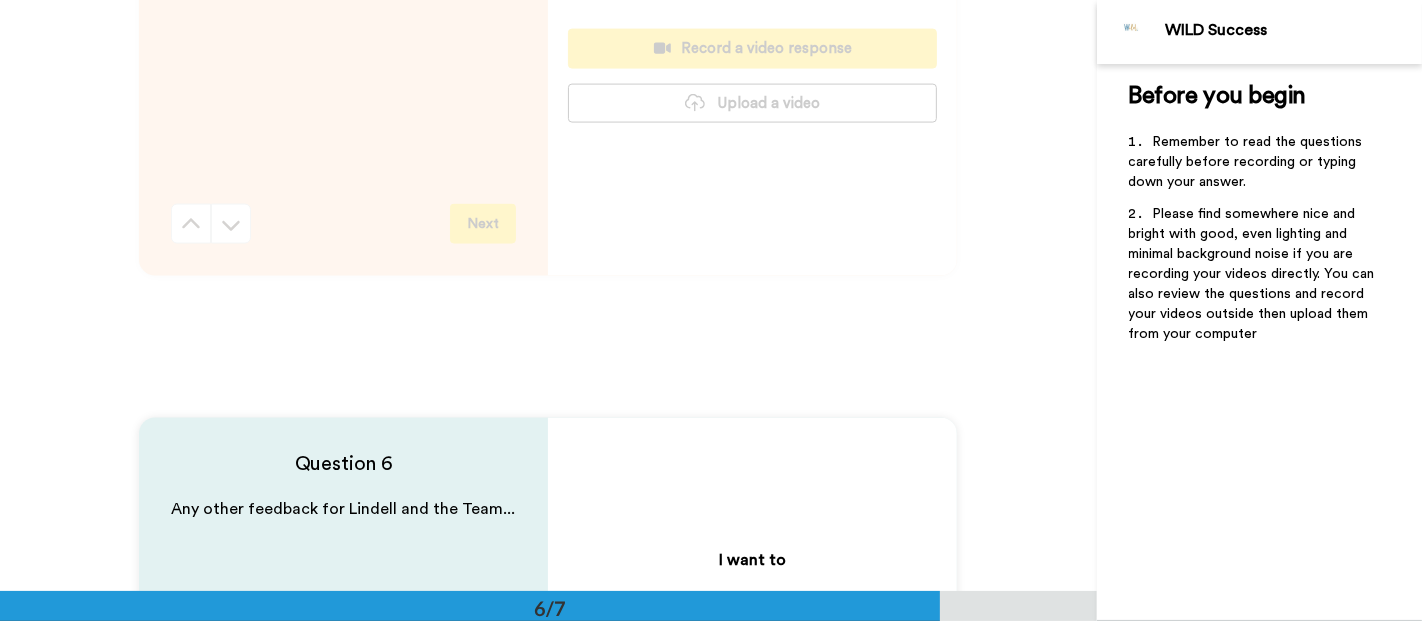 click on "Question   6 Any other feedback for Lindell and the Team... Next I want to Record a video response Upload a video Type my response instead" at bounding box center (548, 642) 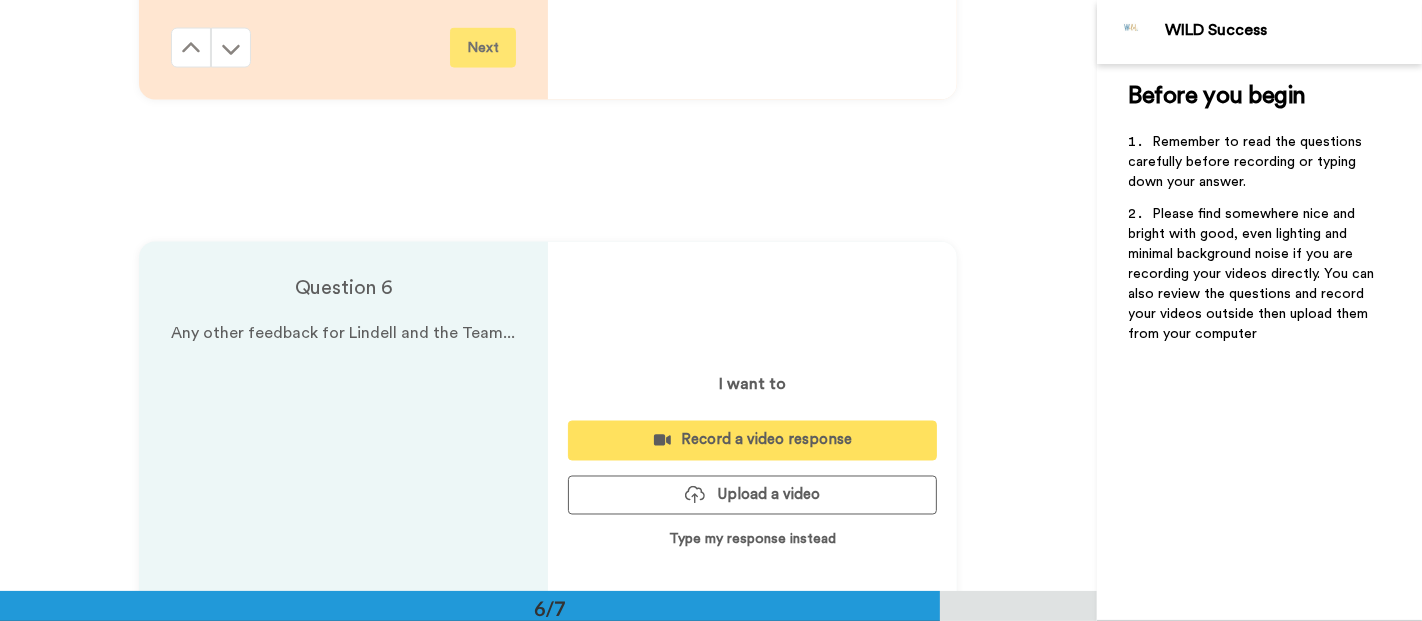 click on "Question   6 Any other feedback for Lindell and the Team... Next I want to Record a video response Upload a video Type my response instead" at bounding box center [548, 466] 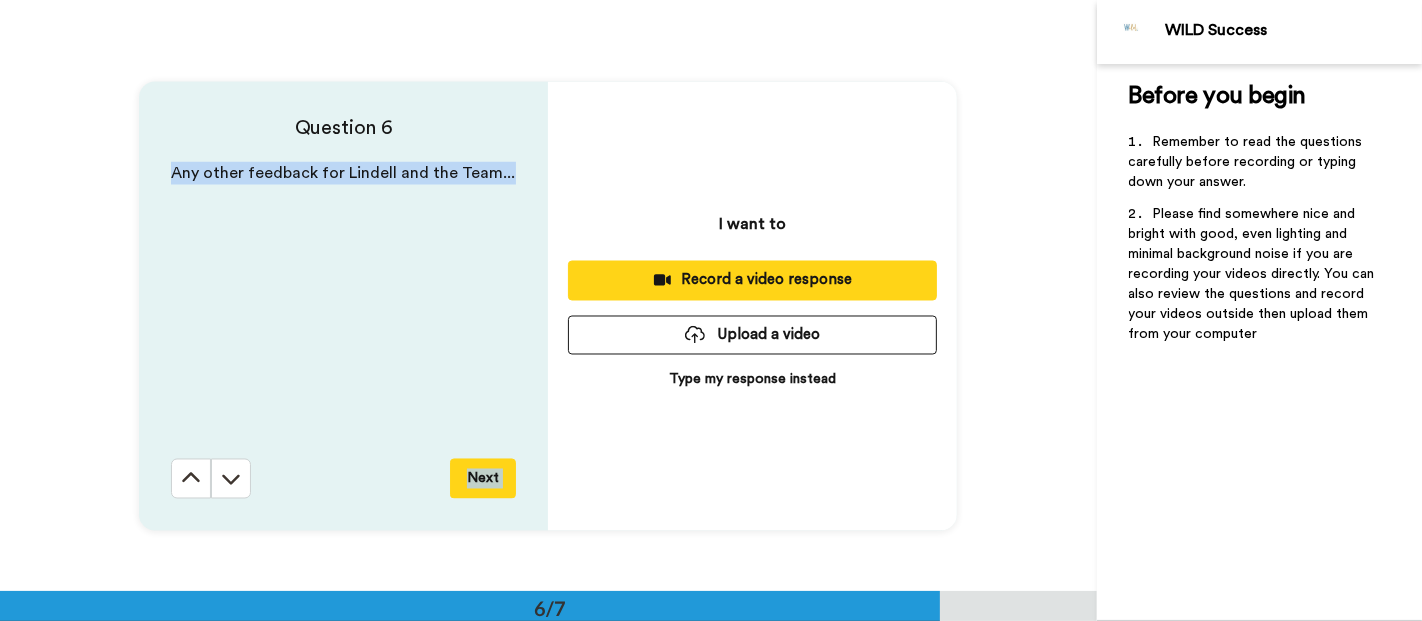 click on "Question   6 Any other feedback for Lindell and the Team... Next" at bounding box center (343, 306) 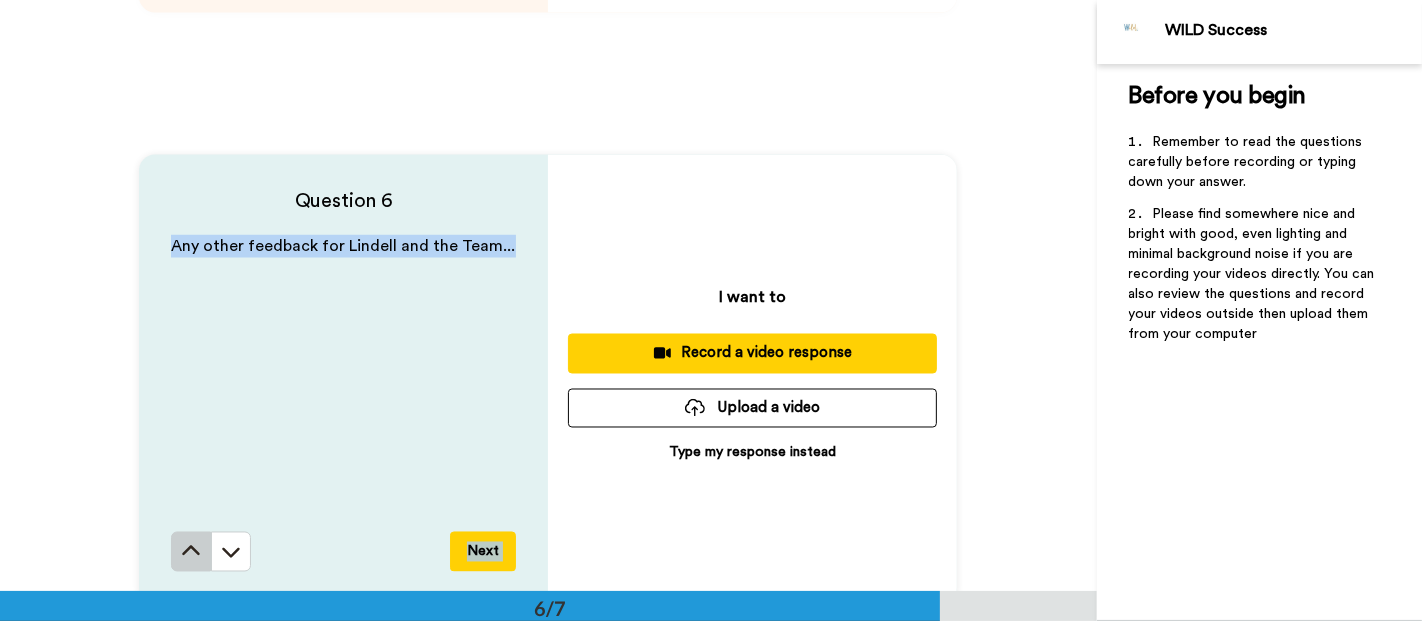 click 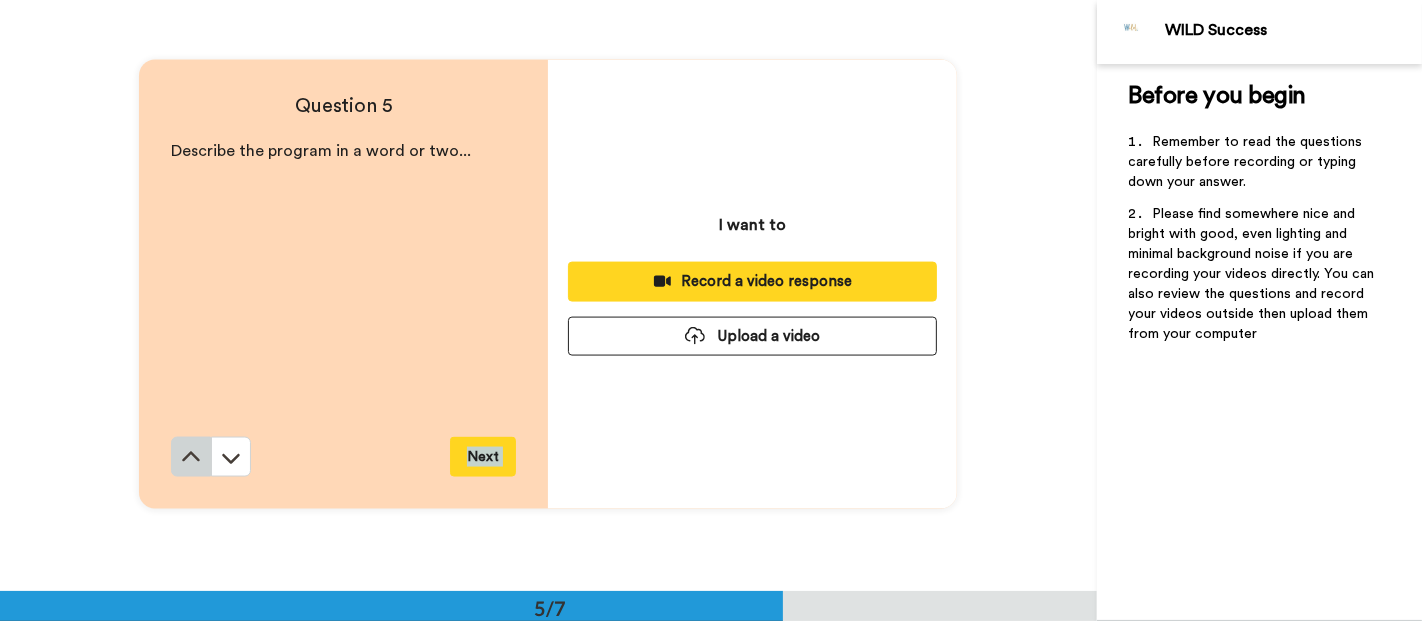 click on "Question   5 Describe the program in a word or two... Next" at bounding box center [343, 284] 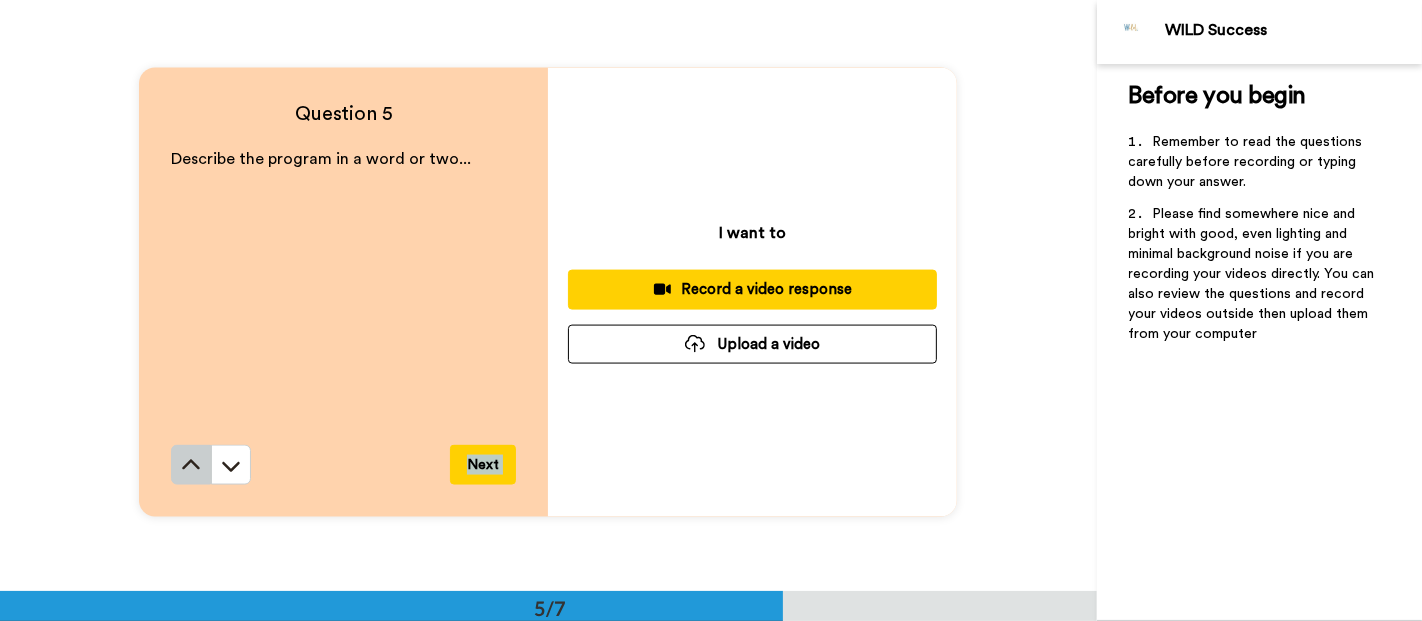 click 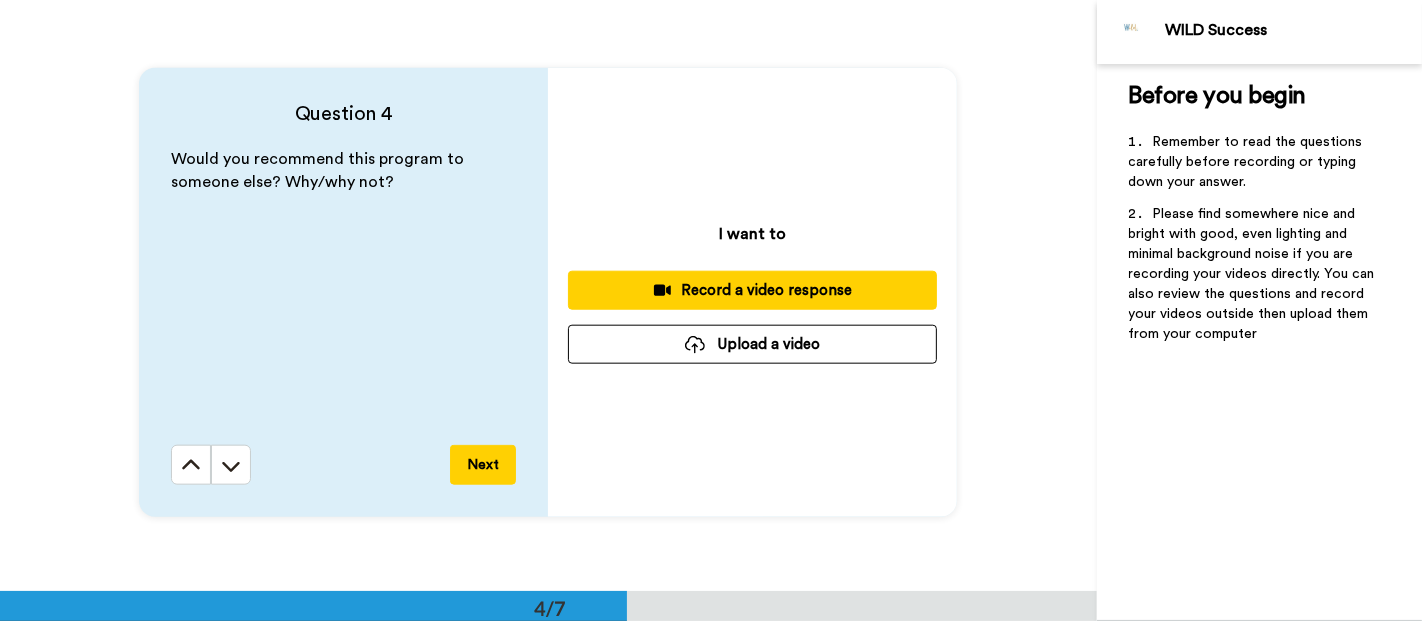 click 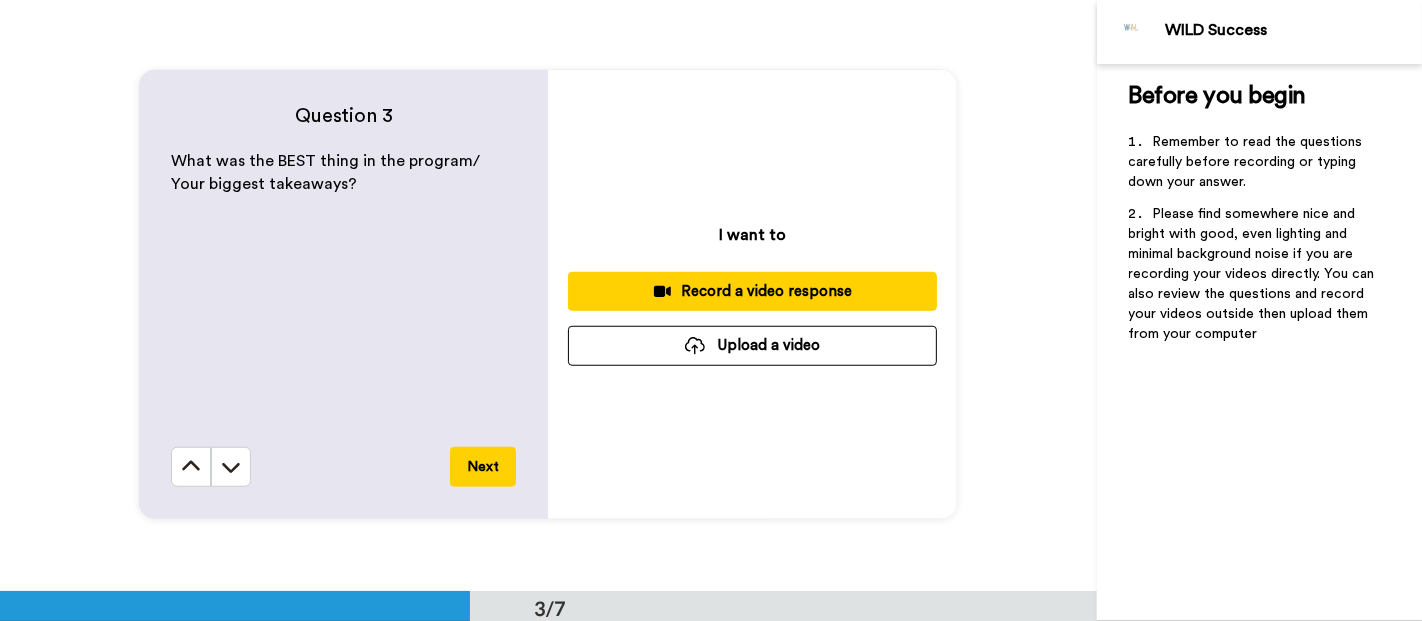 click 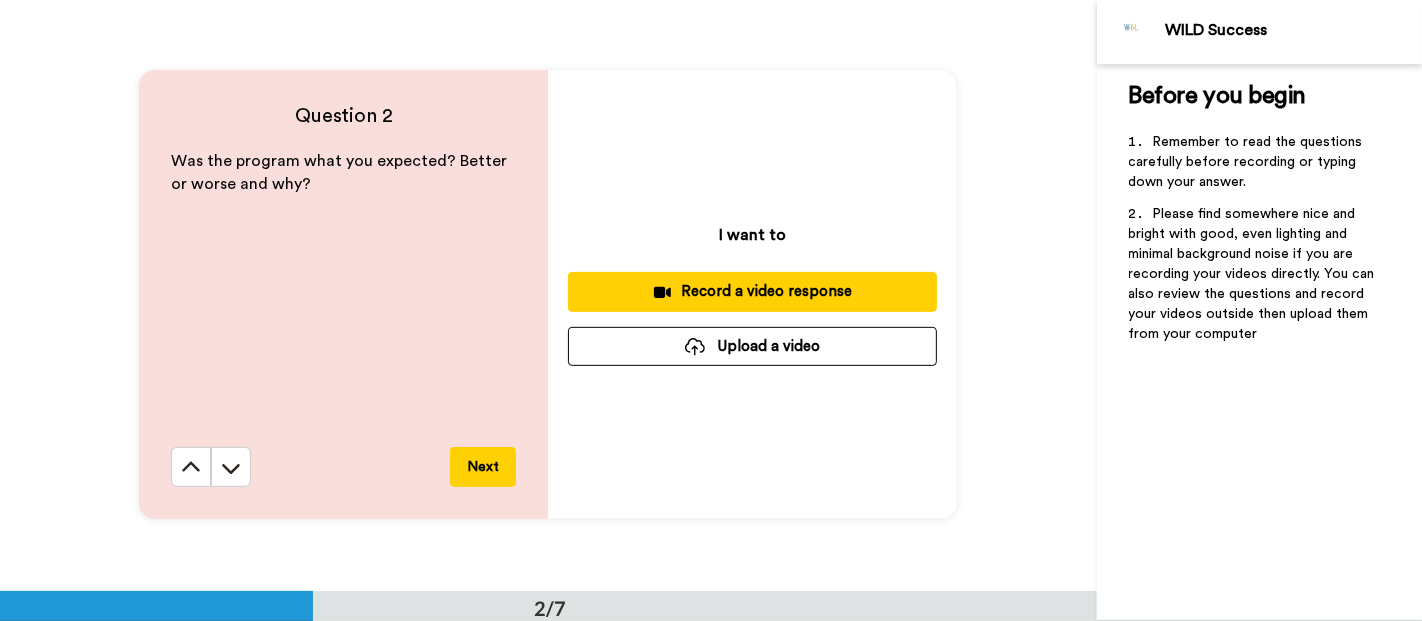 click 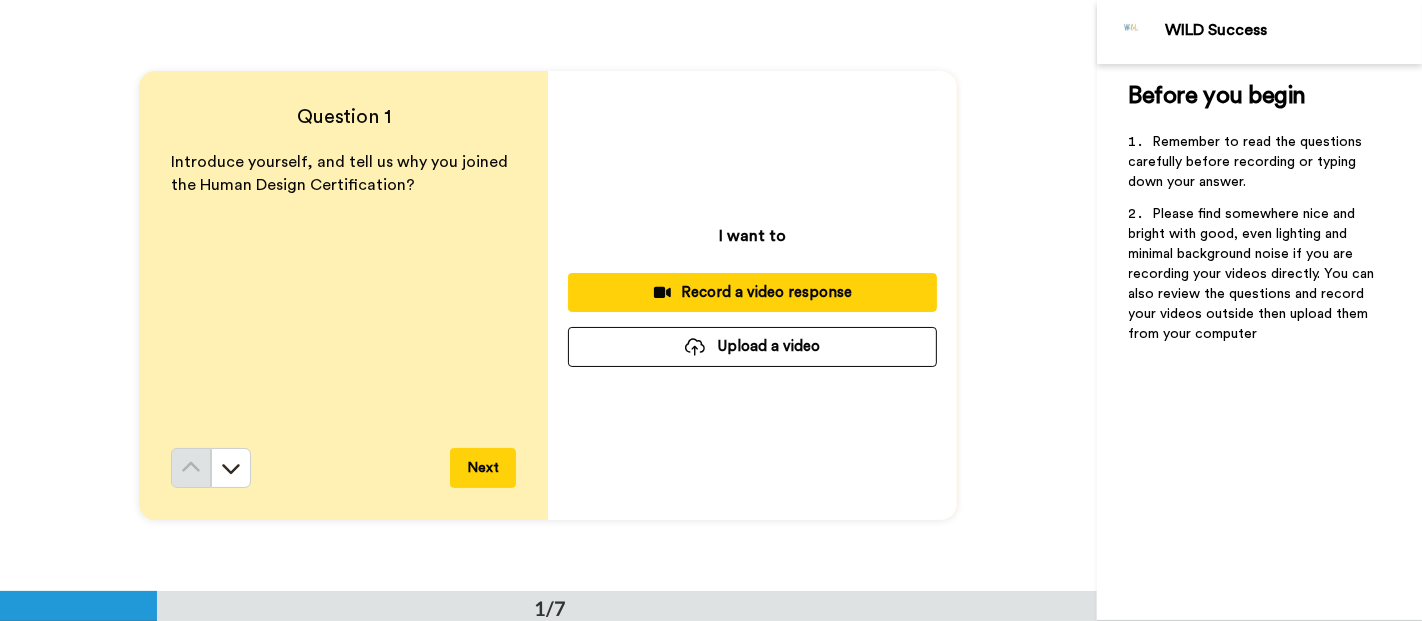 scroll, scrollTop: 0, scrollLeft: 0, axis: both 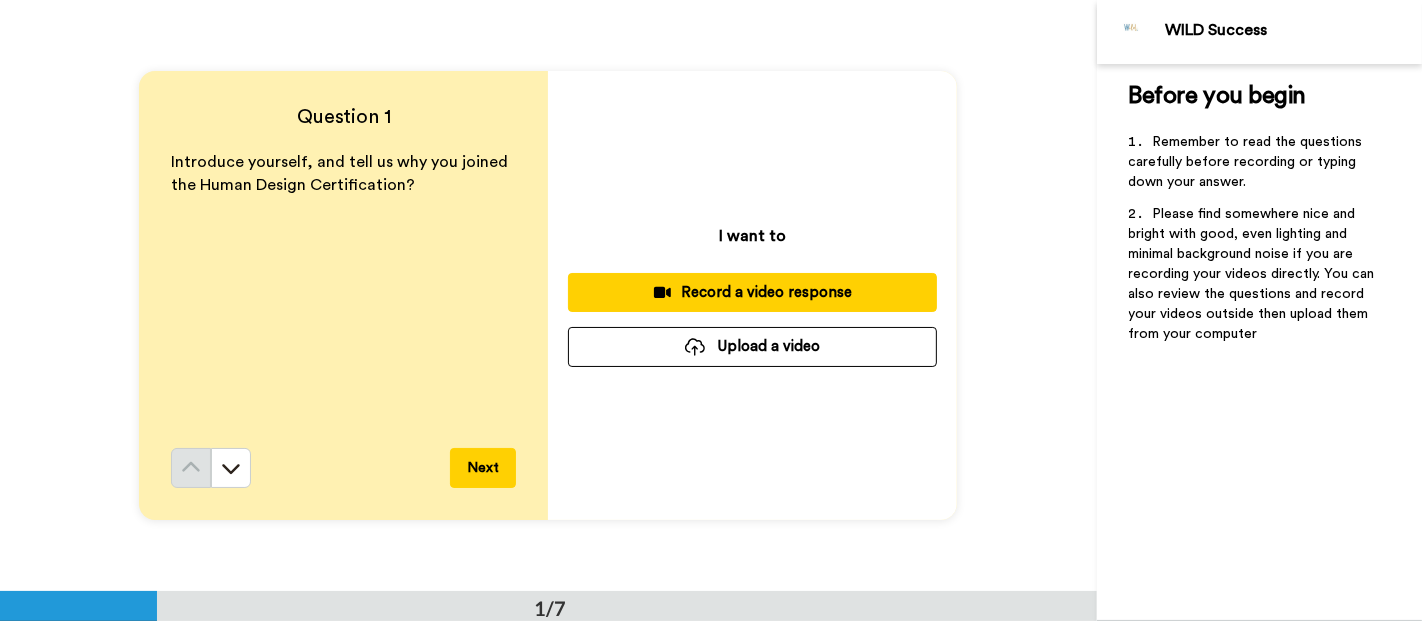 click on "Record a video response" at bounding box center [752, 292] 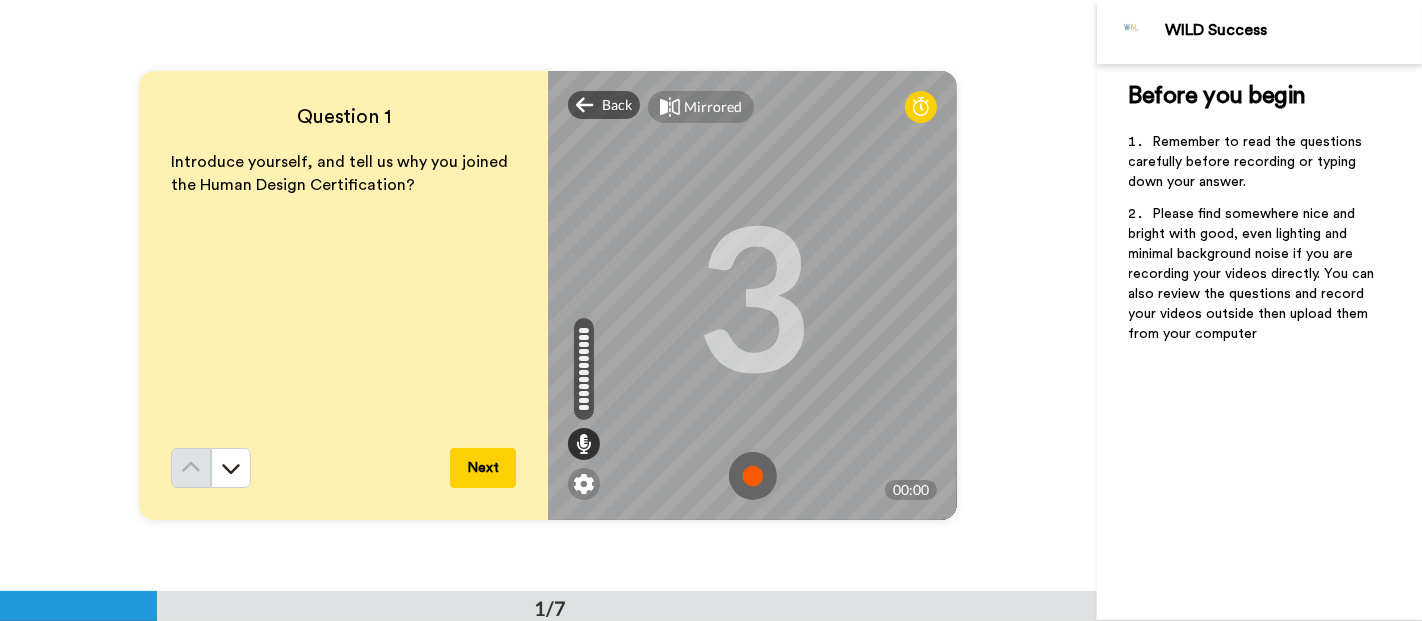 click at bounding box center [753, 476] 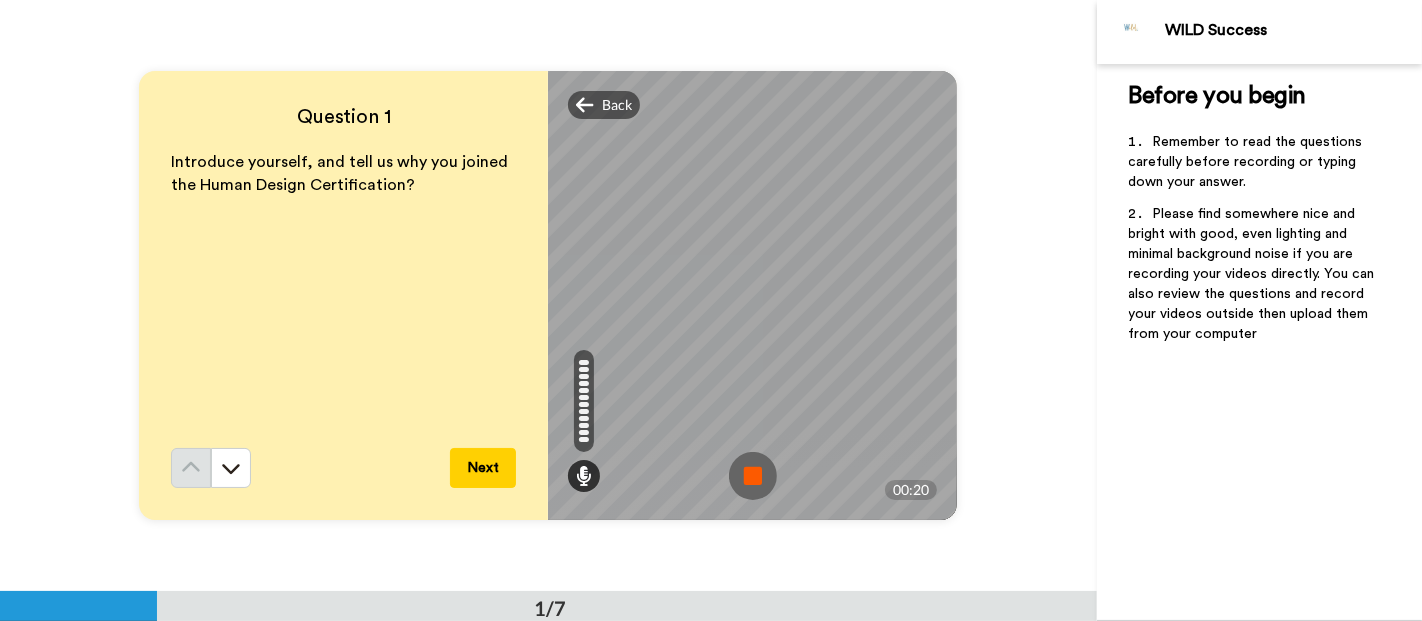click at bounding box center (753, 476) 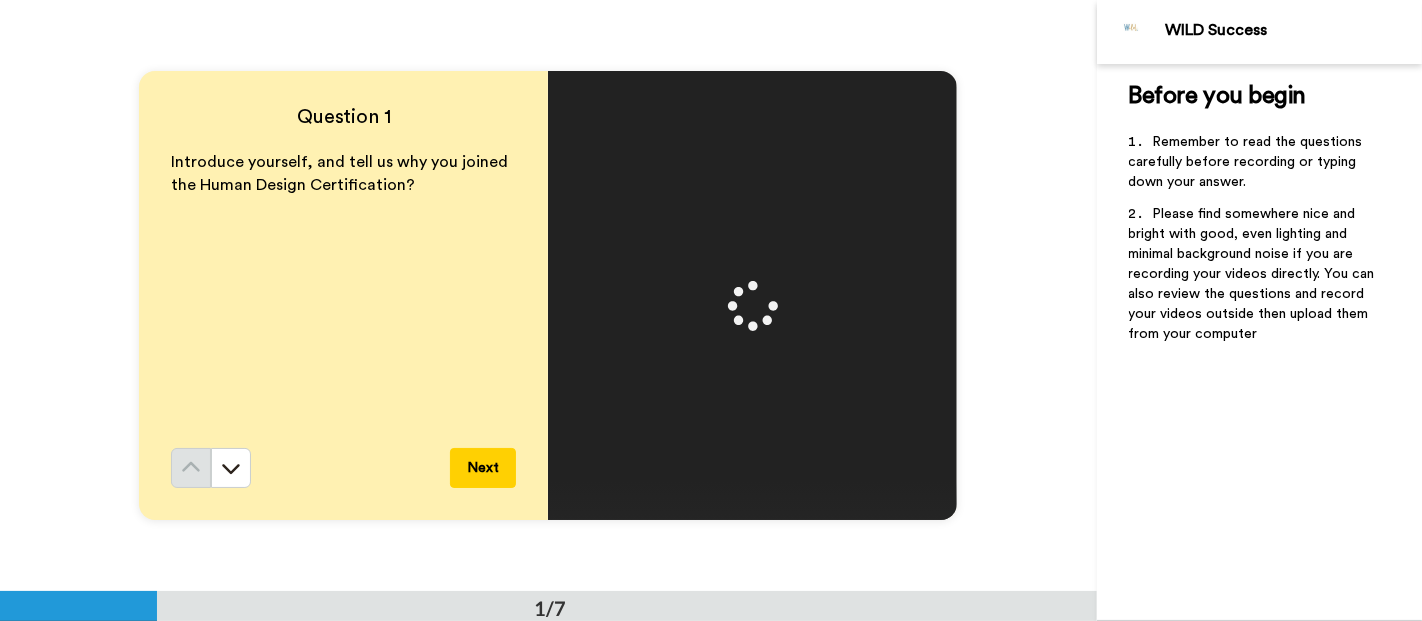click on "Next" at bounding box center (483, 468) 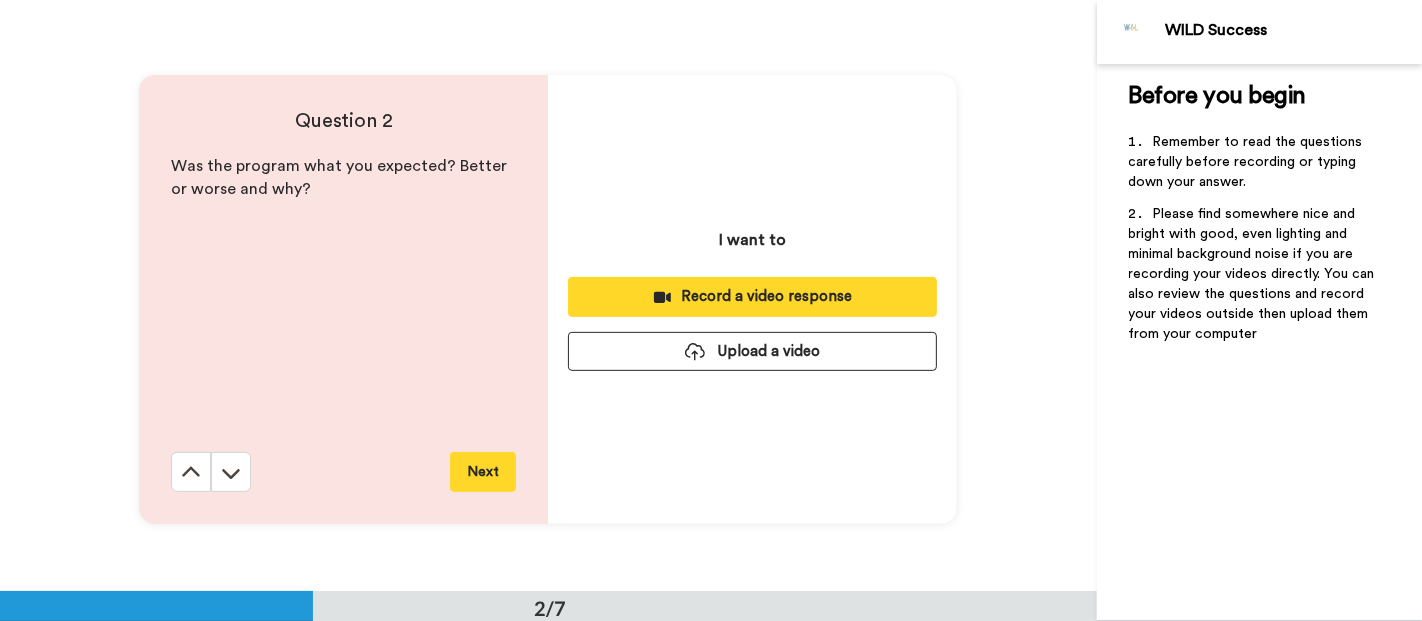 scroll, scrollTop: 591, scrollLeft: 0, axis: vertical 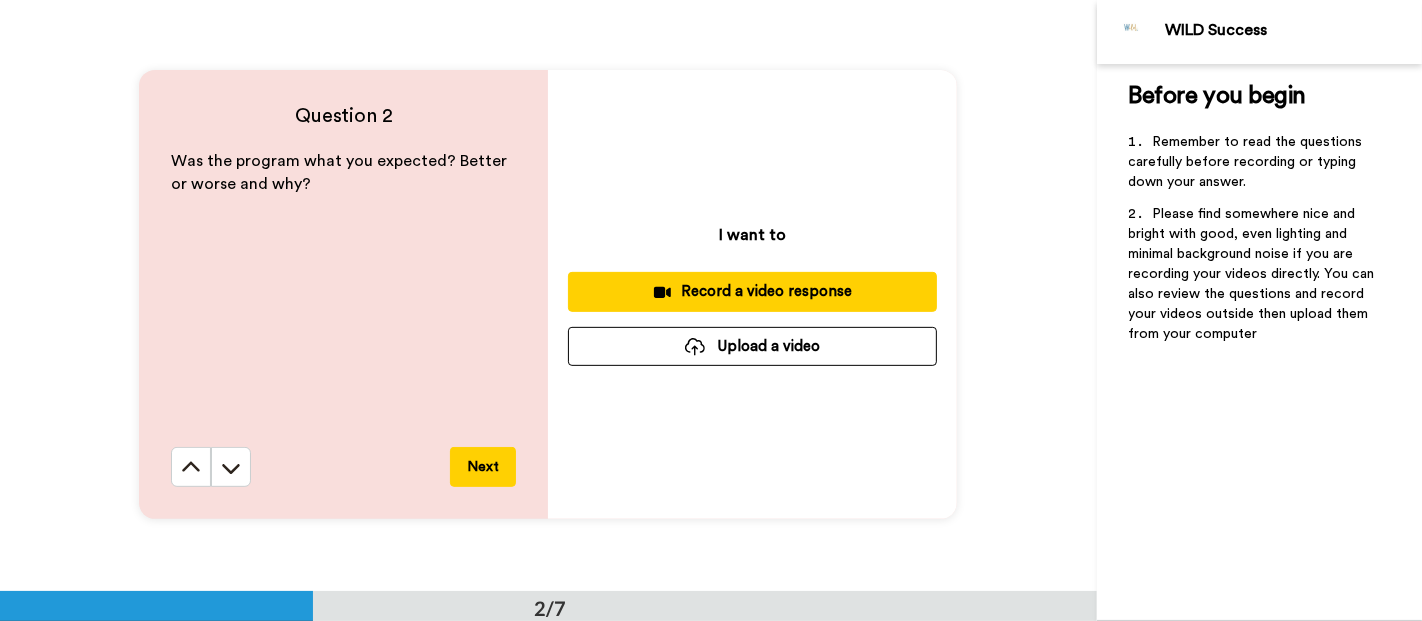 click on "Record a video response" at bounding box center [752, 291] 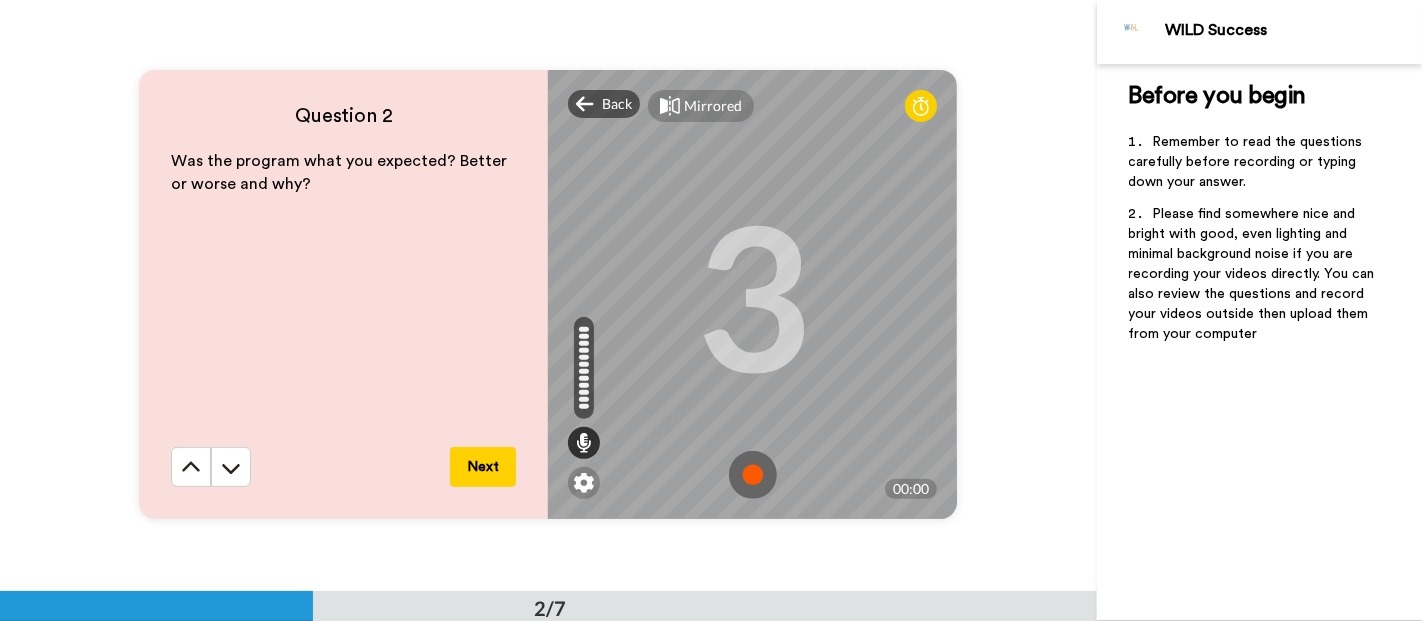 click at bounding box center [753, 475] 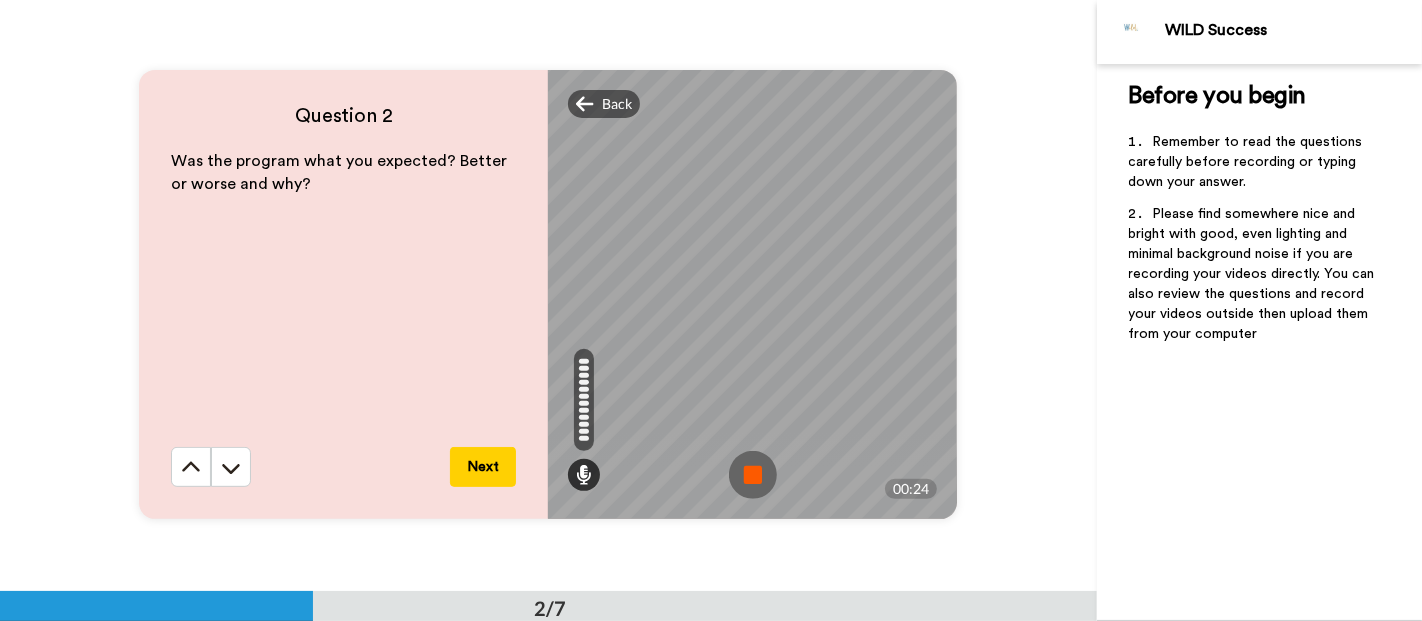 click at bounding box center [753, 475] 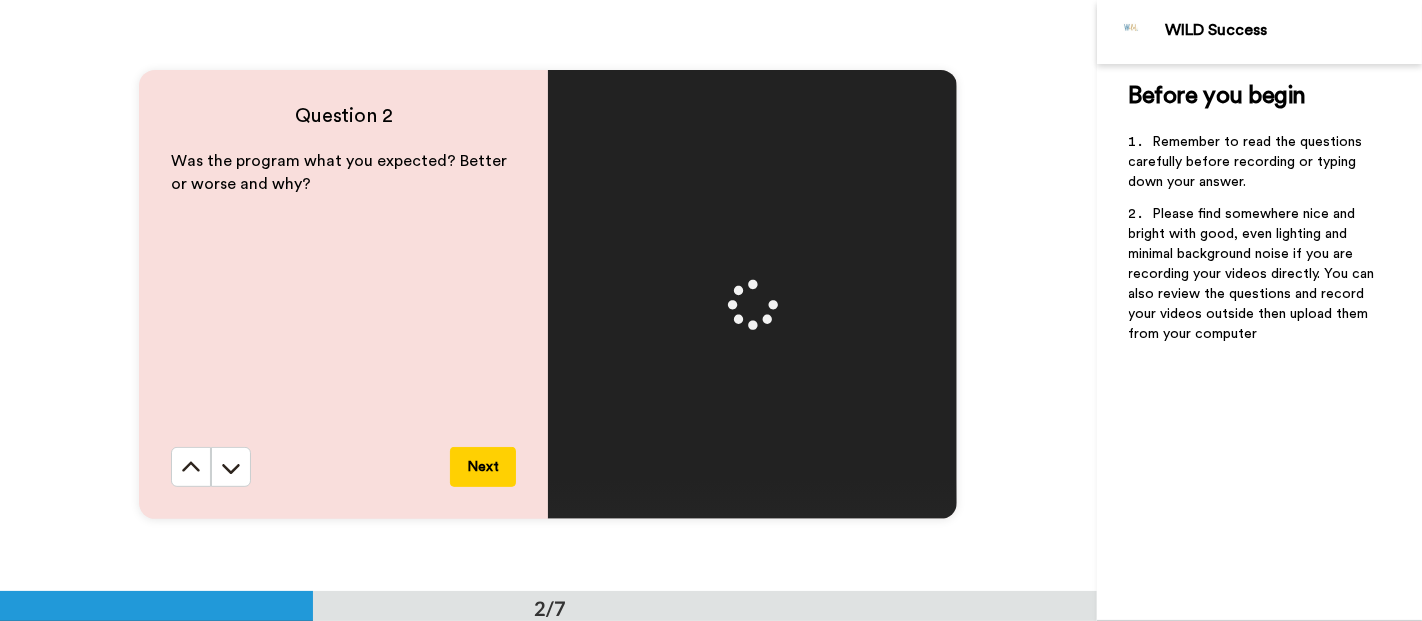 click on "Next" at bounding box center (483, 467) 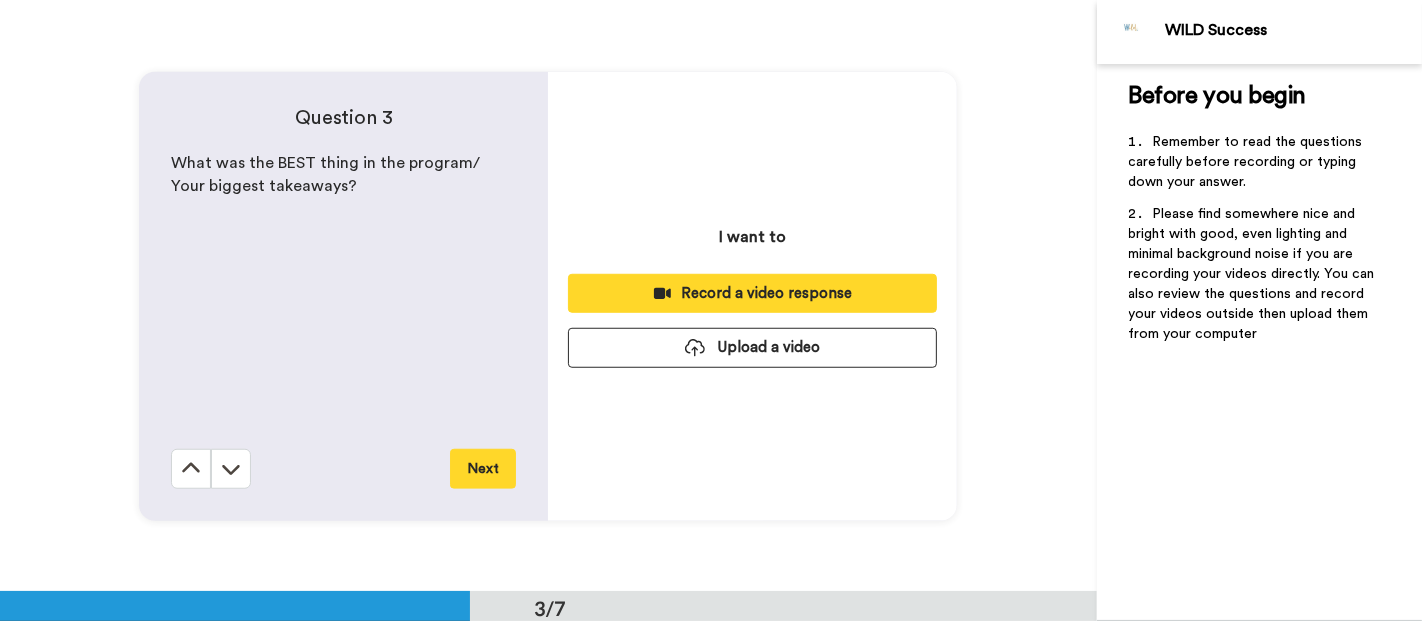 scroll, scrollTop: 1182, scrollLeft: 0, axis: vertical 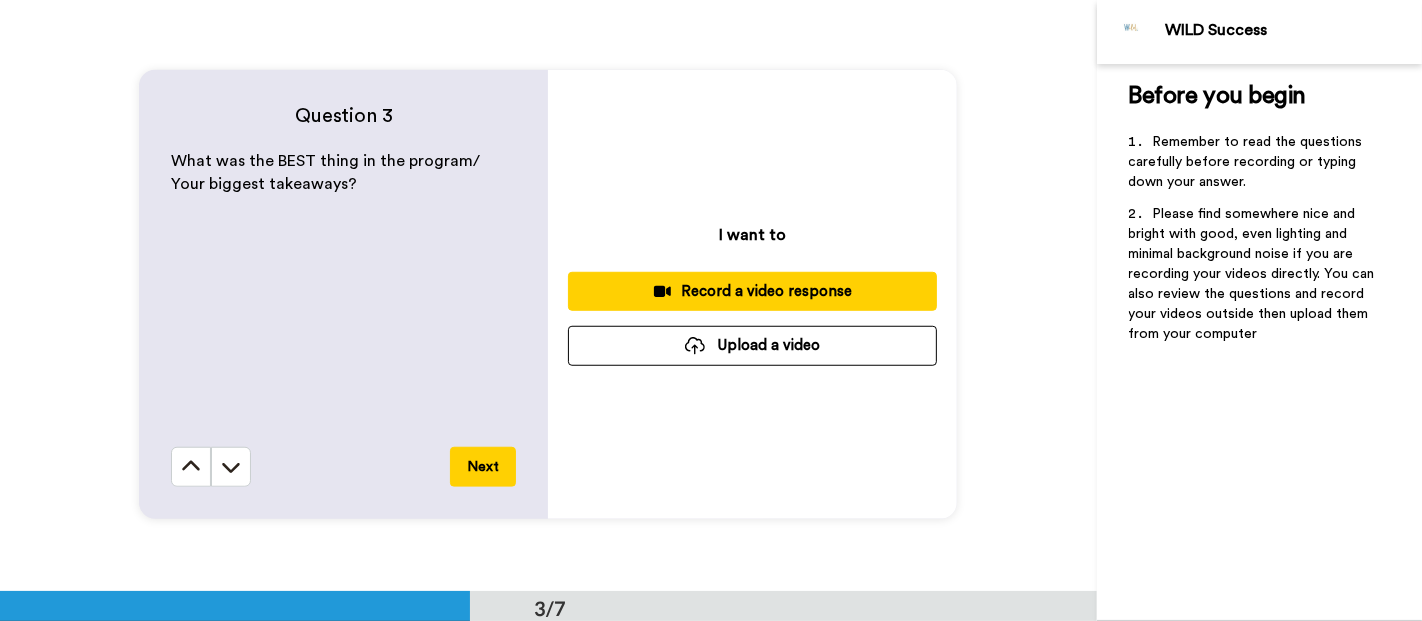 click on "Record a video response" at bounding box center (752, 291) 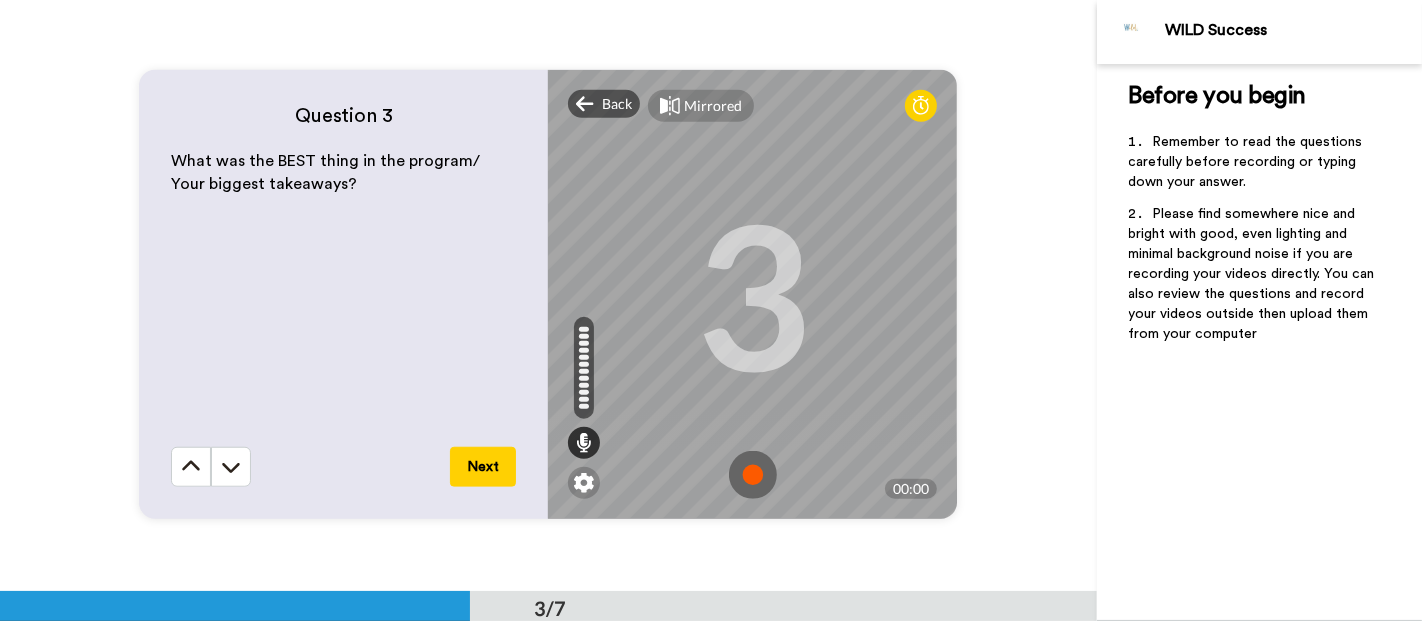 click at bounding box center (753, 475) 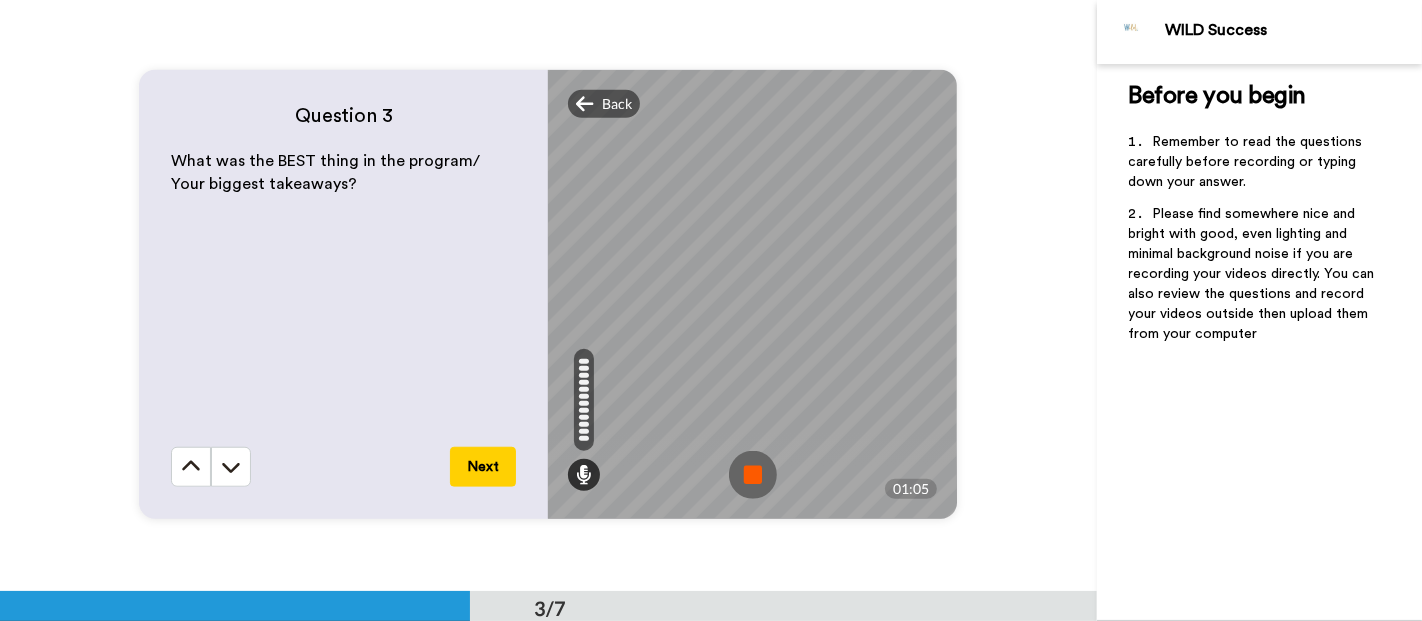 click at bounding box center (753, 475) 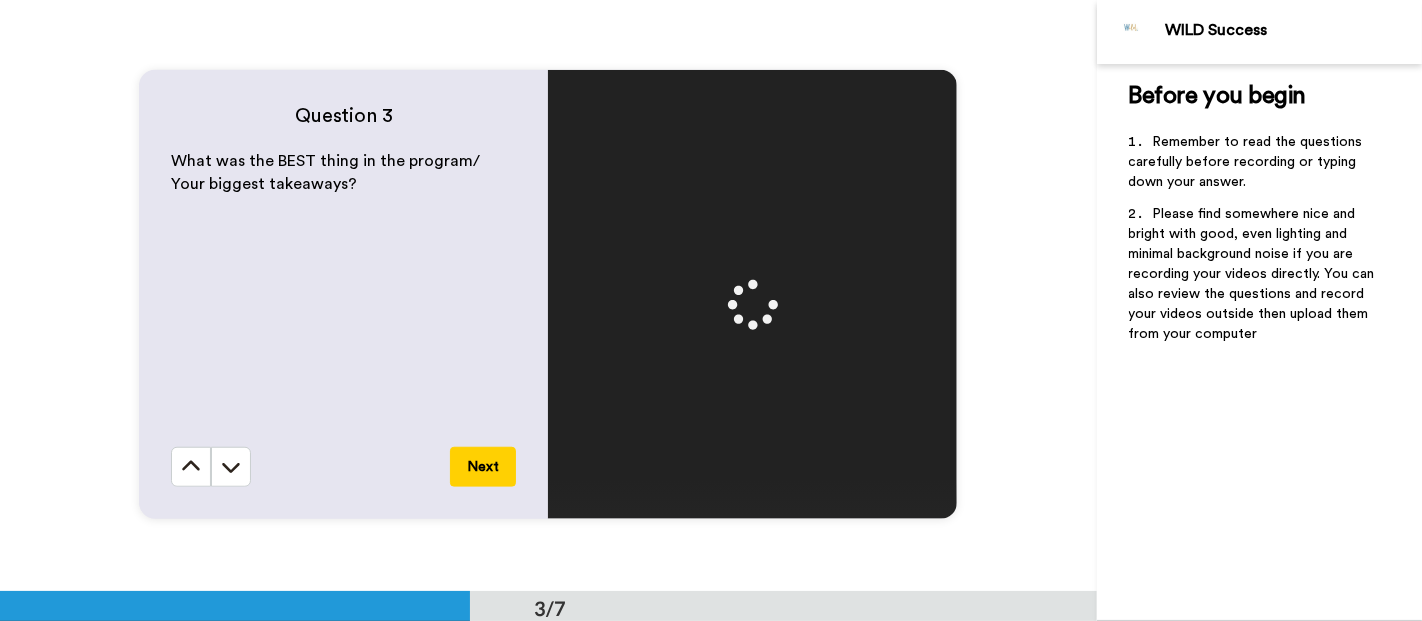 click on "Next" at bounding box center [483, 467] 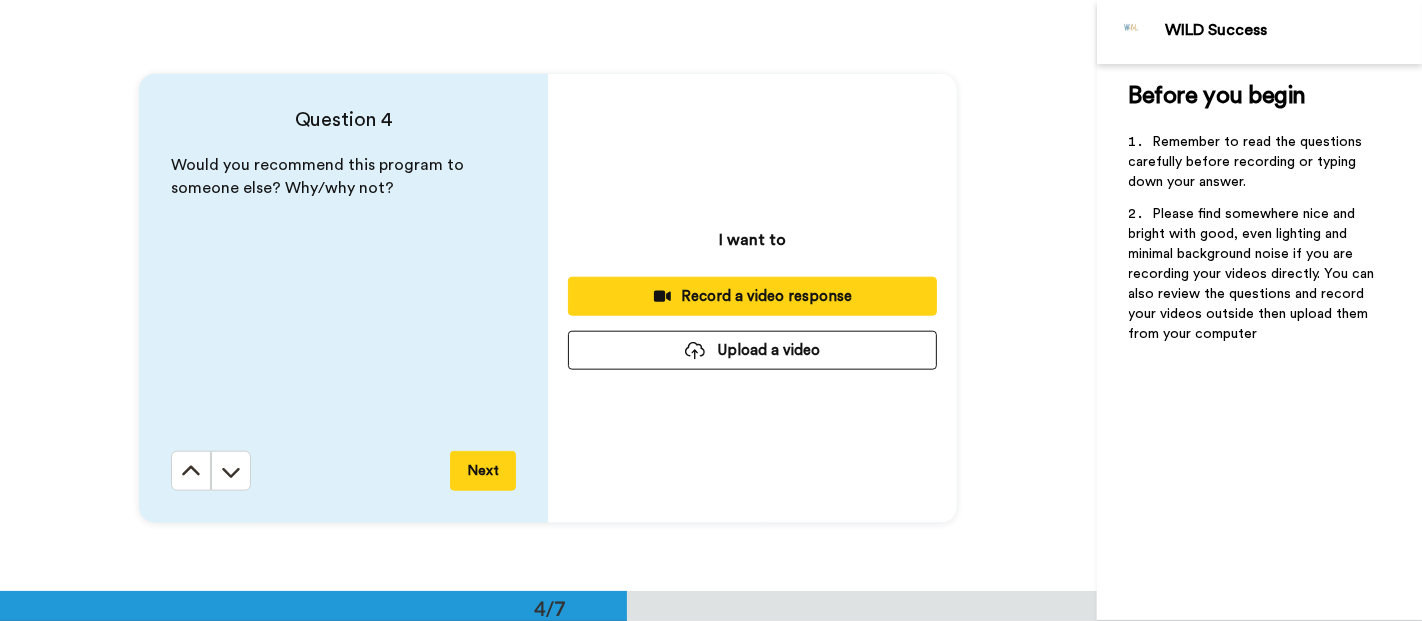 scroll, scrollTop: 1774, scrollLeft: 0, axis: vertical 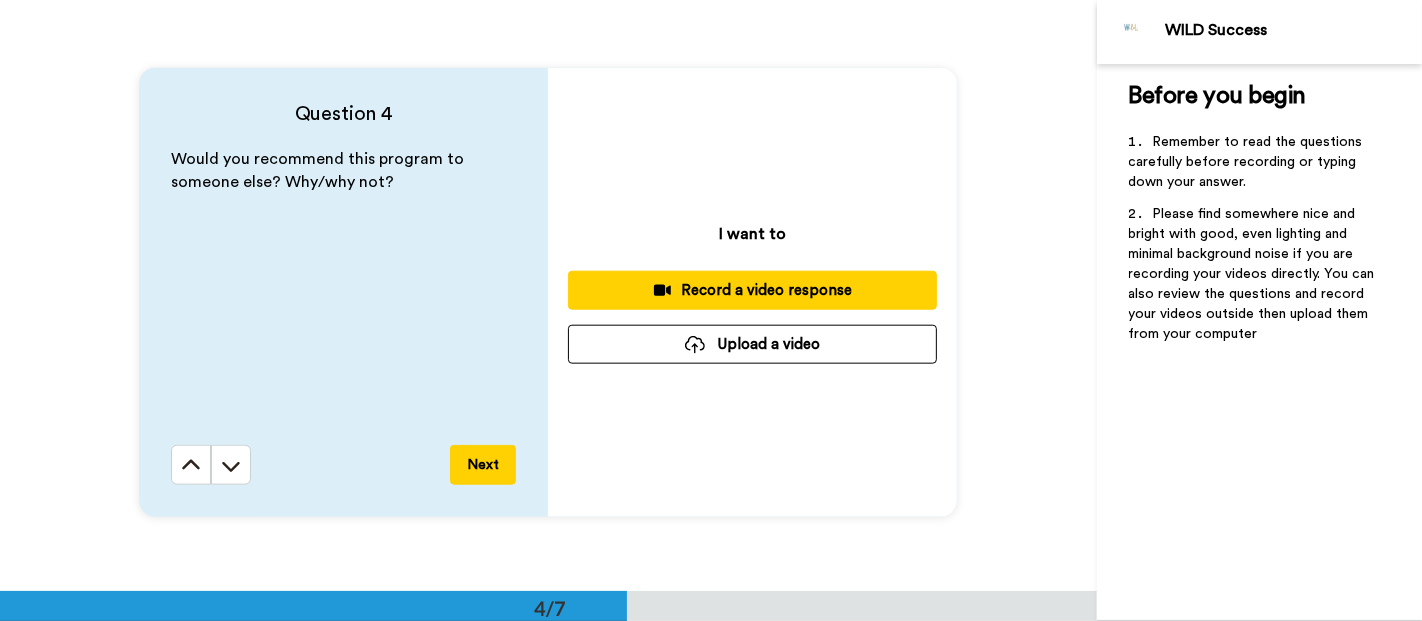 click on "Next" at bounding box center [483, 465] 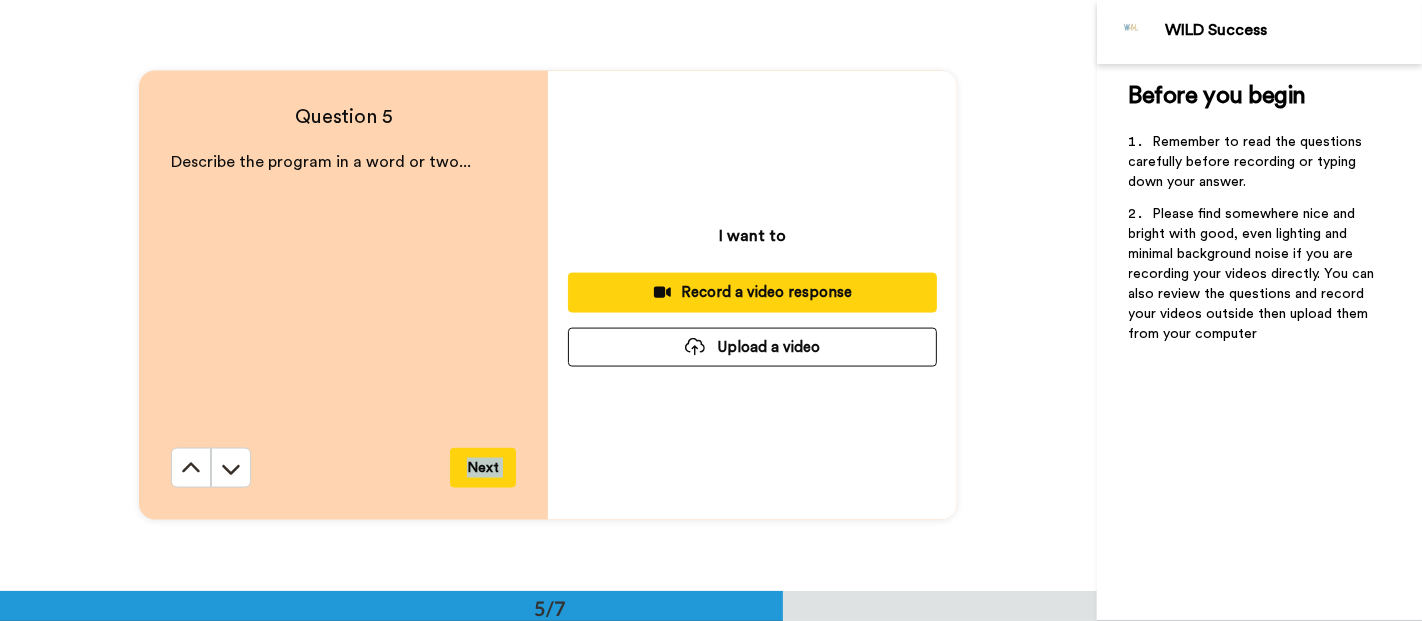 scroll, scrollTop: 2365, scrollLeft: 0, axis: vertical 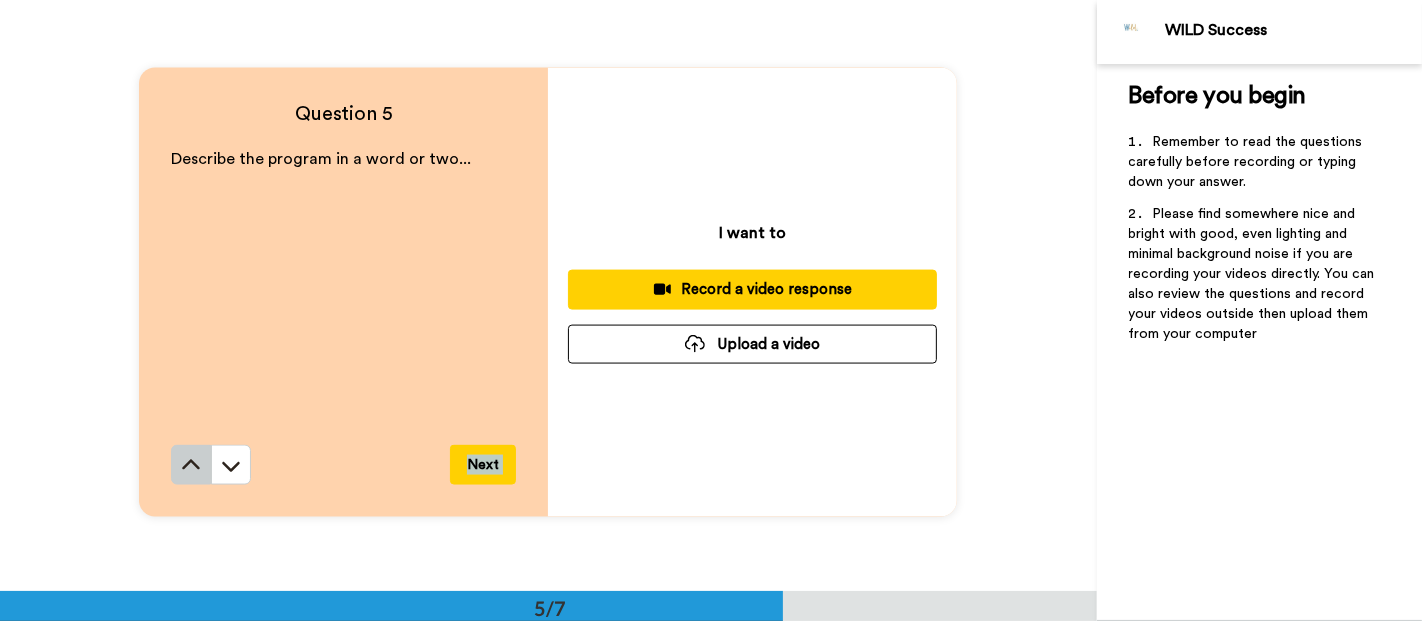 click at bounding box center [191, 465] 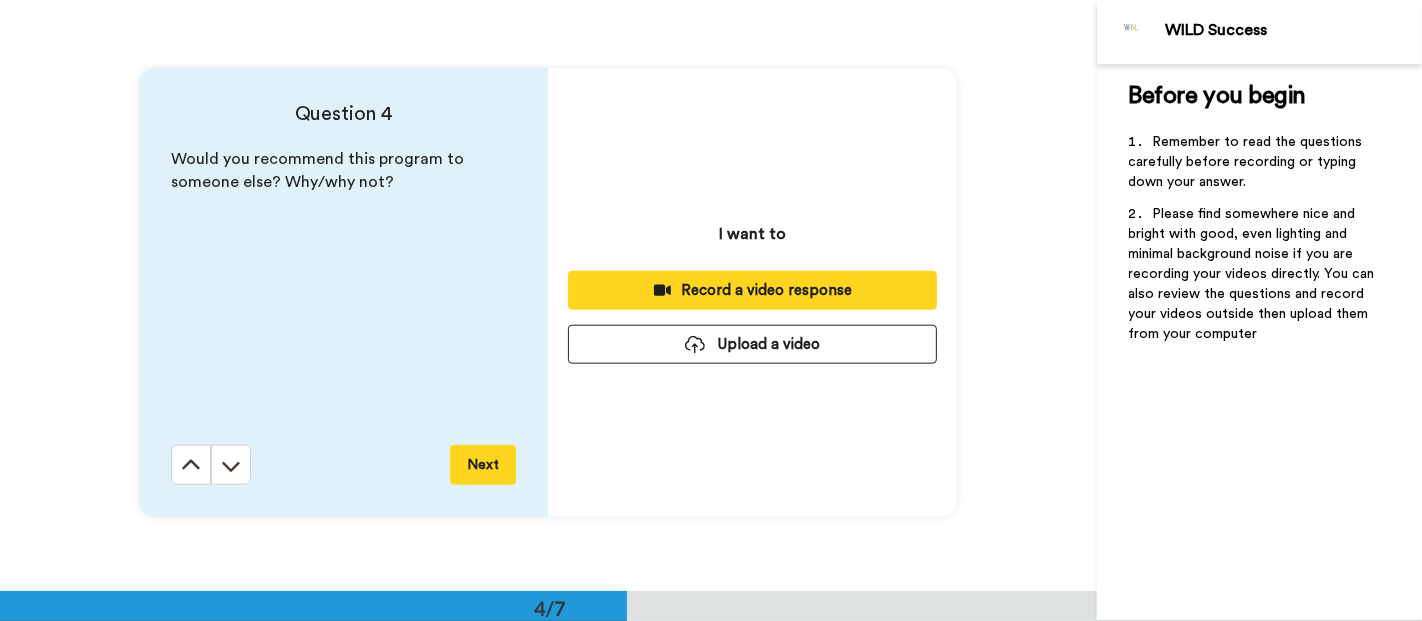 scroll, scrollTop: 1774, scrollLeft: 0, axis: vertical 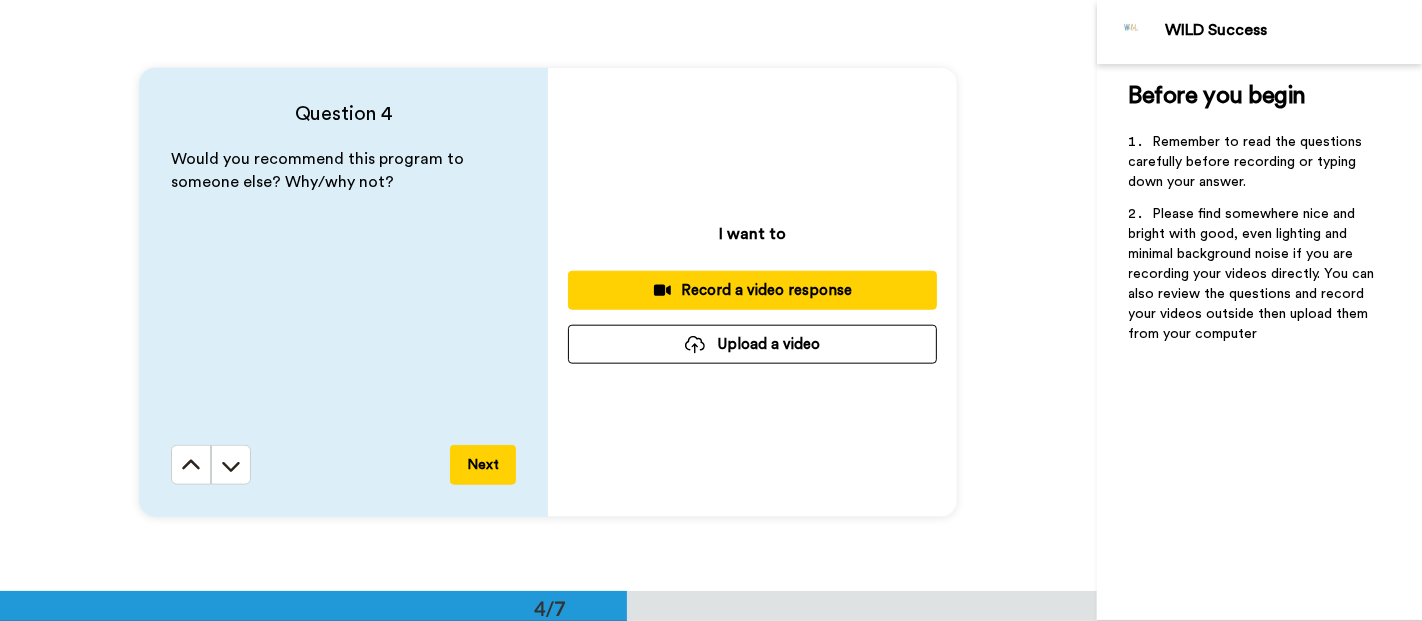 click 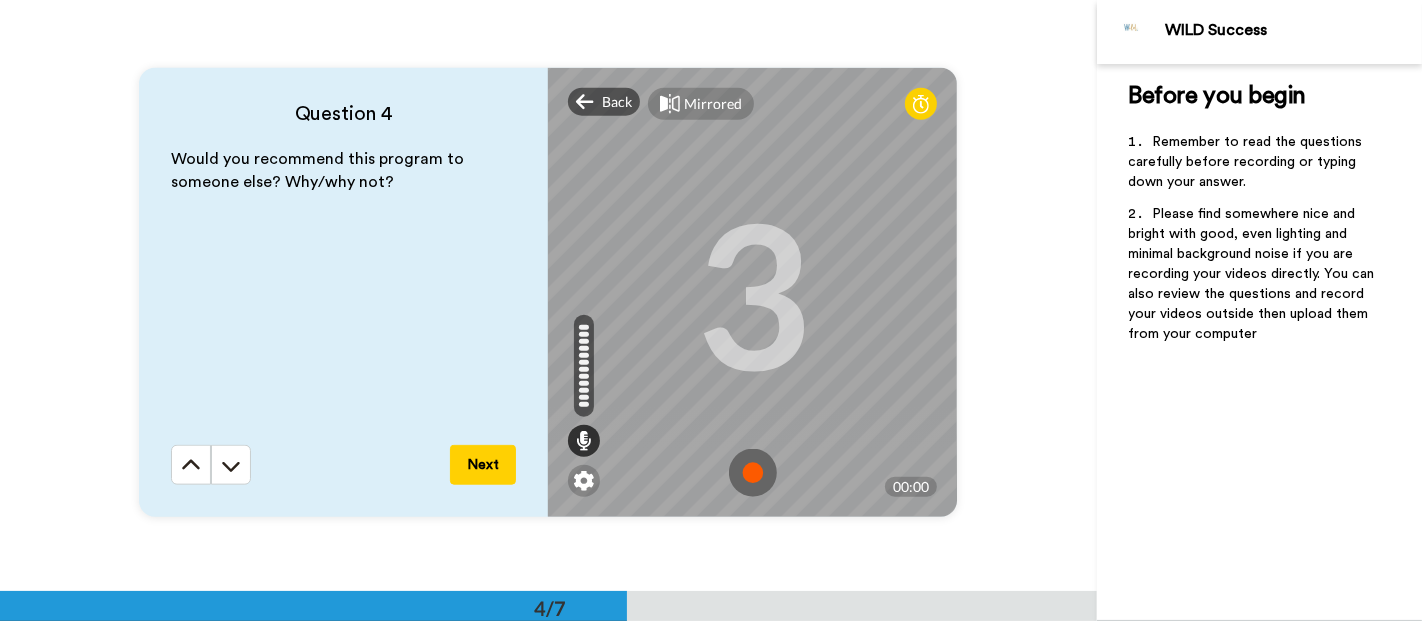 click at bounding box center [753, 473] 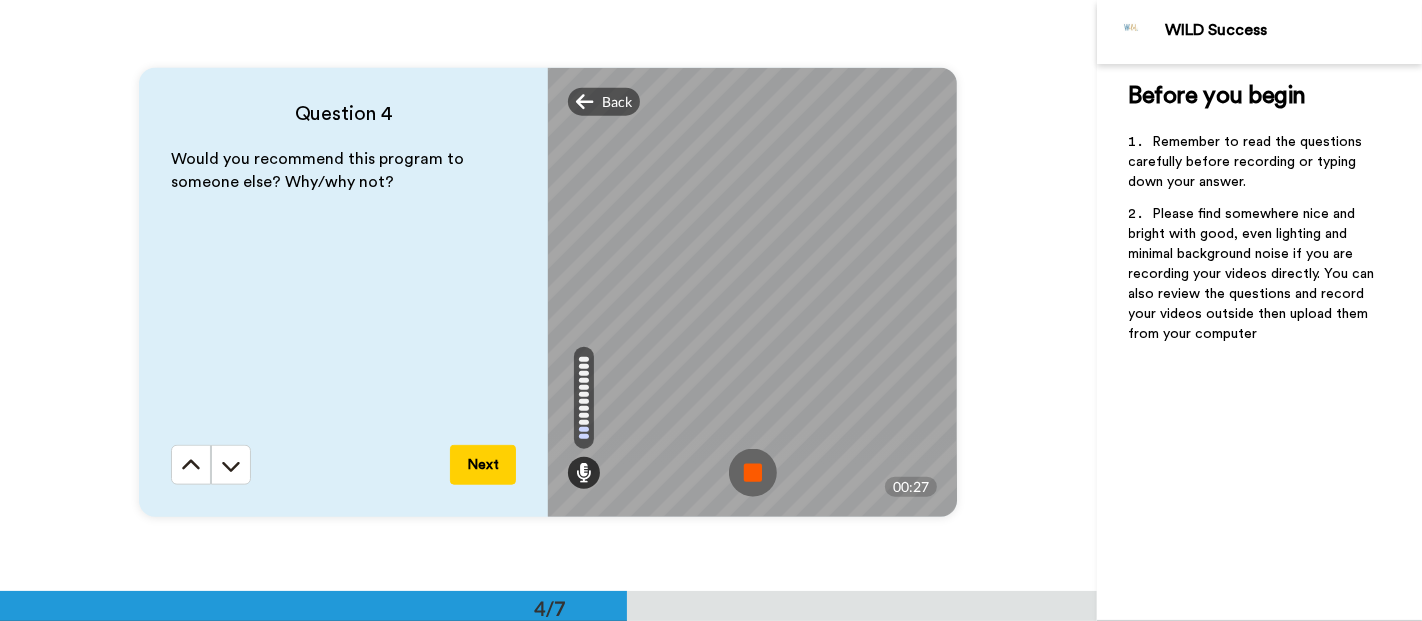 click at bounding box center (753, 473) 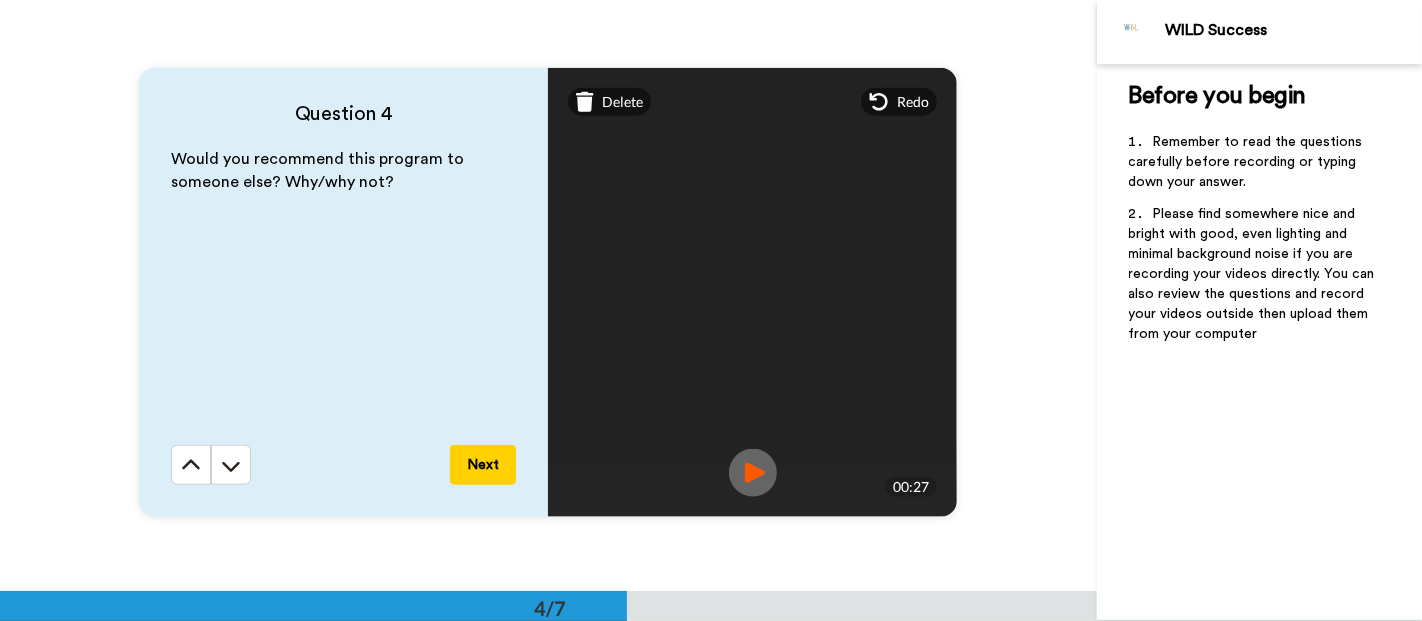 click on "Next" at bounding box center (483, 465) 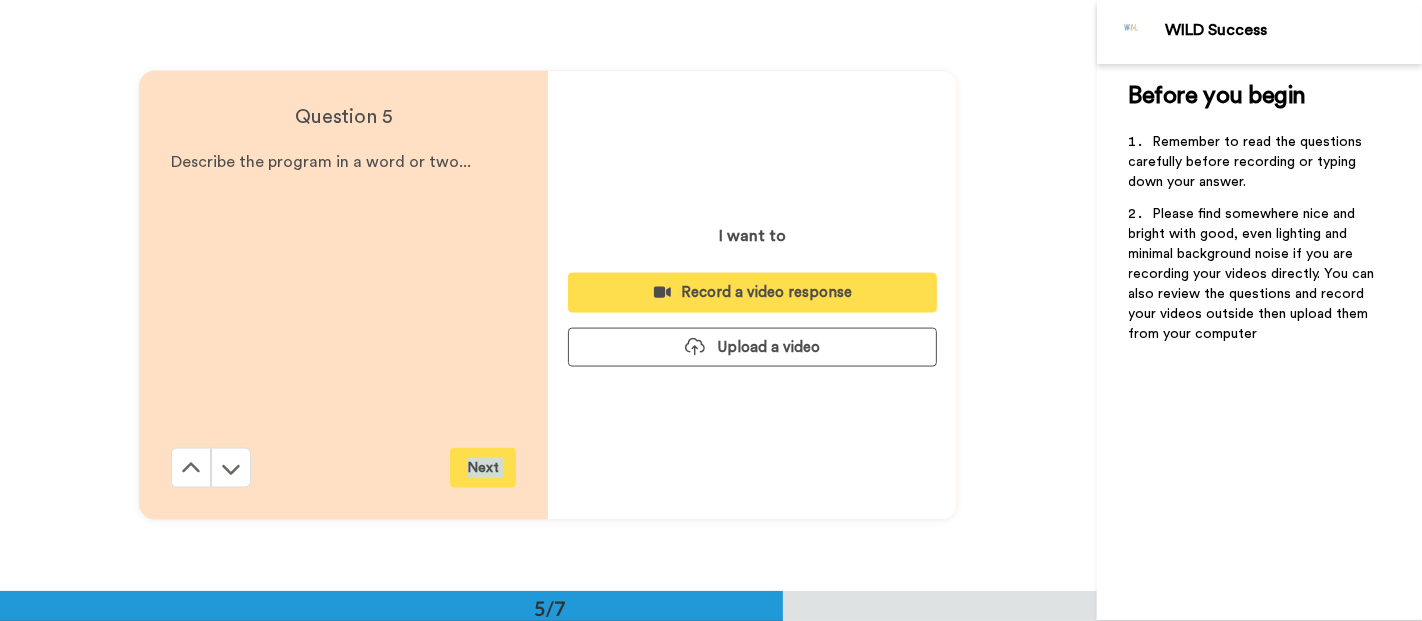 scroll, scrollTop: 2365, scrollLeft: 0, axis: vertical 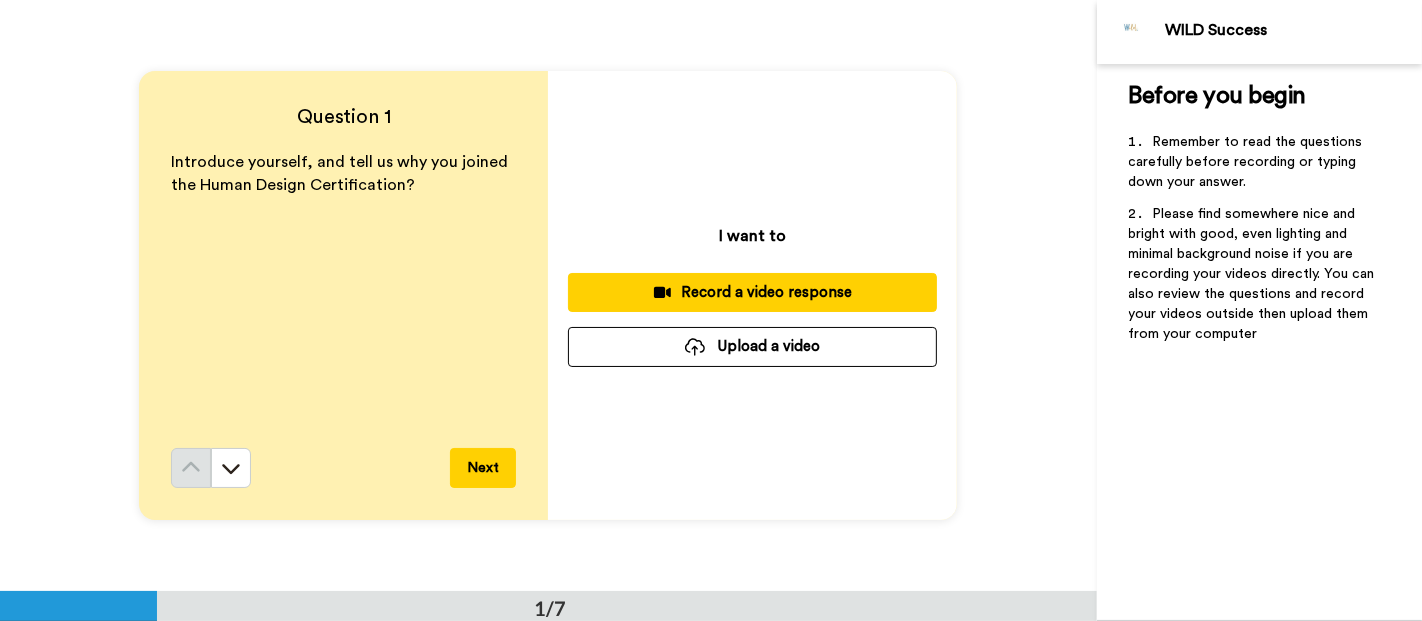 click on "Record a video response" at bounding box center (752, 292) 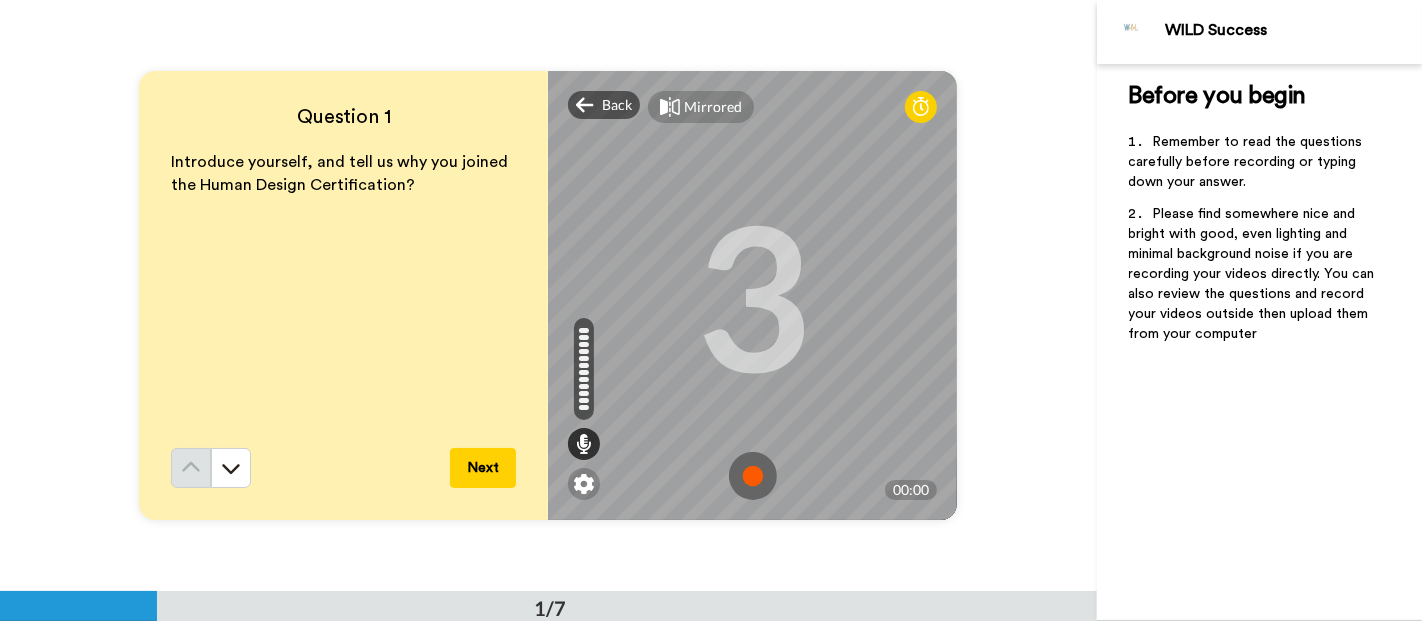 click at bounding box center (753, 476) 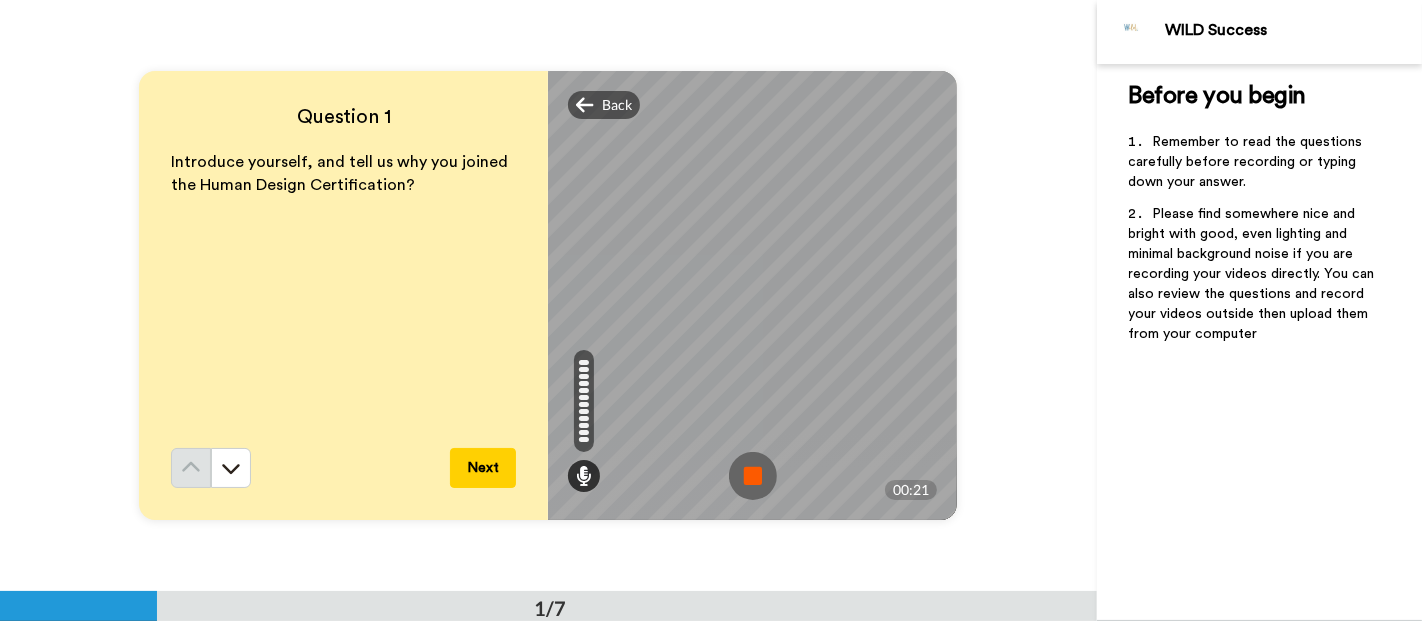click at bounding box center (753, 476) 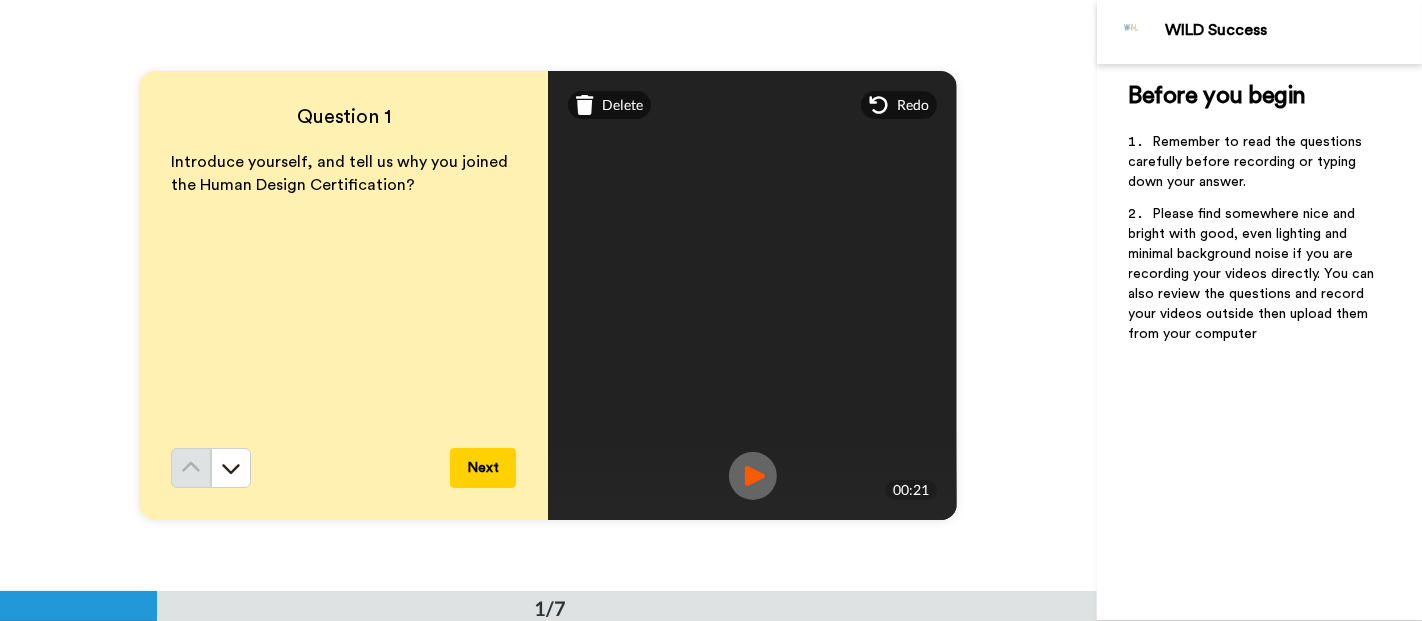 click on "Next" at bounding box center [483, 468] 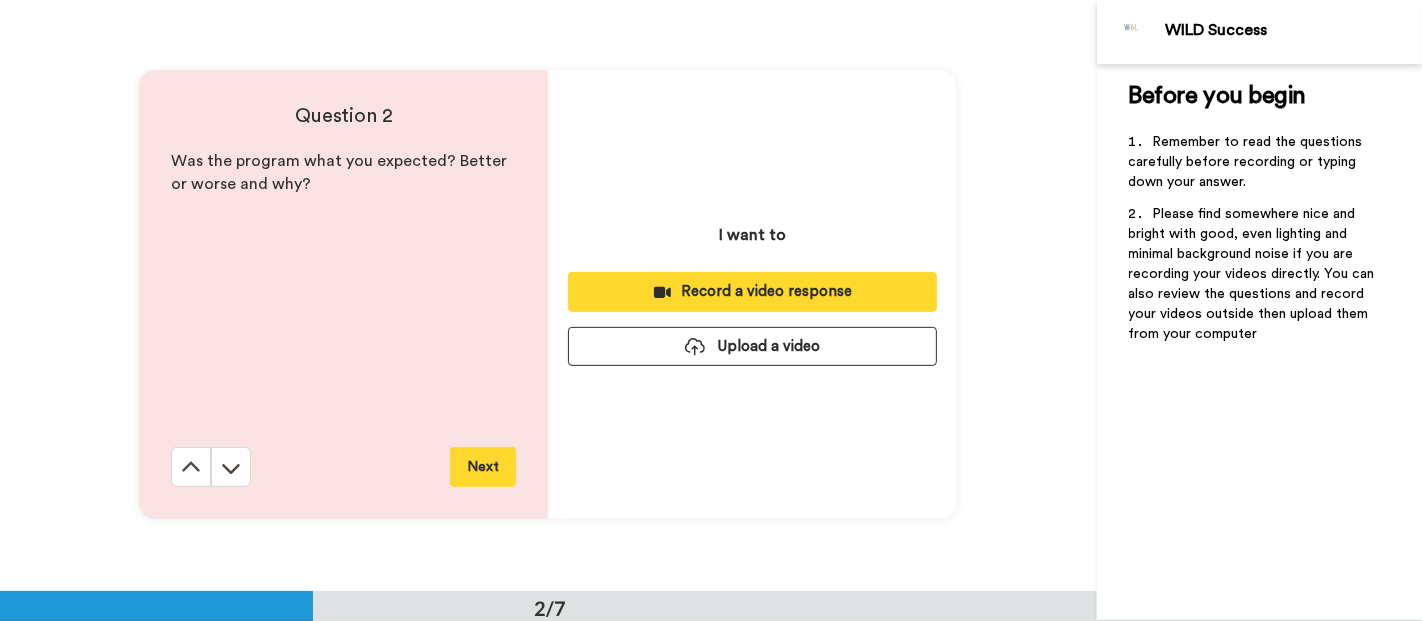 scroll, scrollTop: 591, scrollLeft: 0, axis: vertical 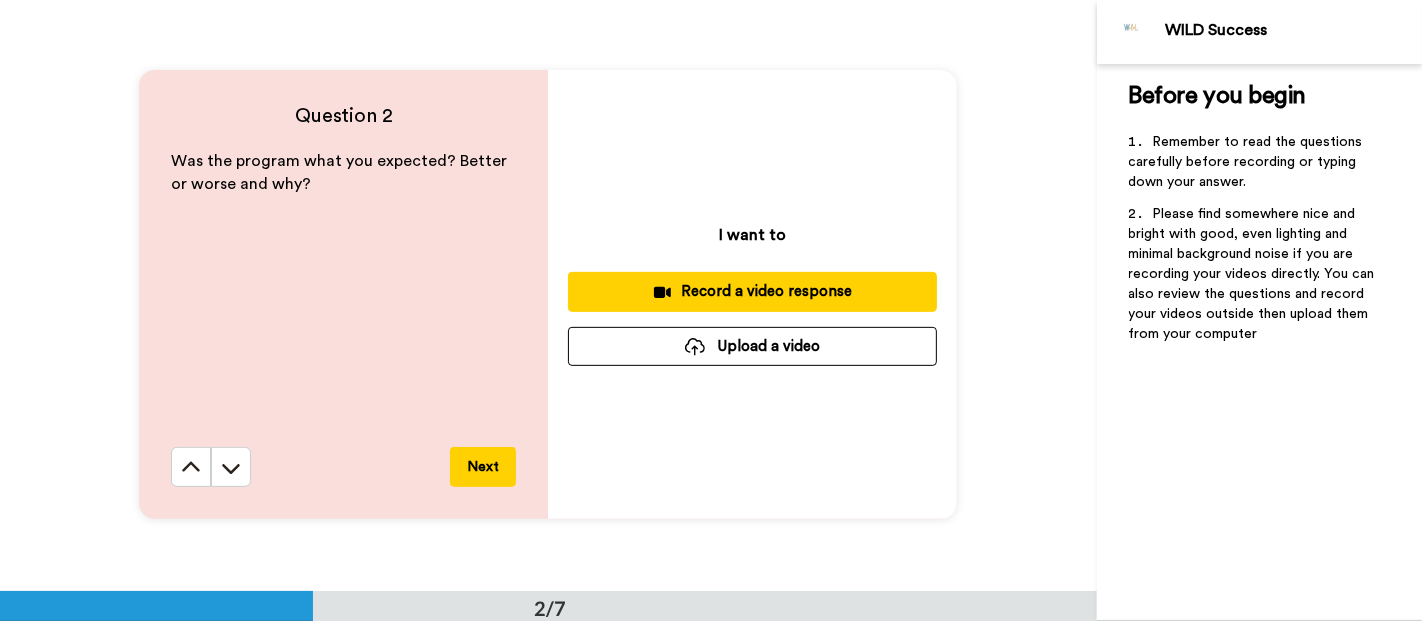 click on "Record a video response" at bounding box center [752, 291] 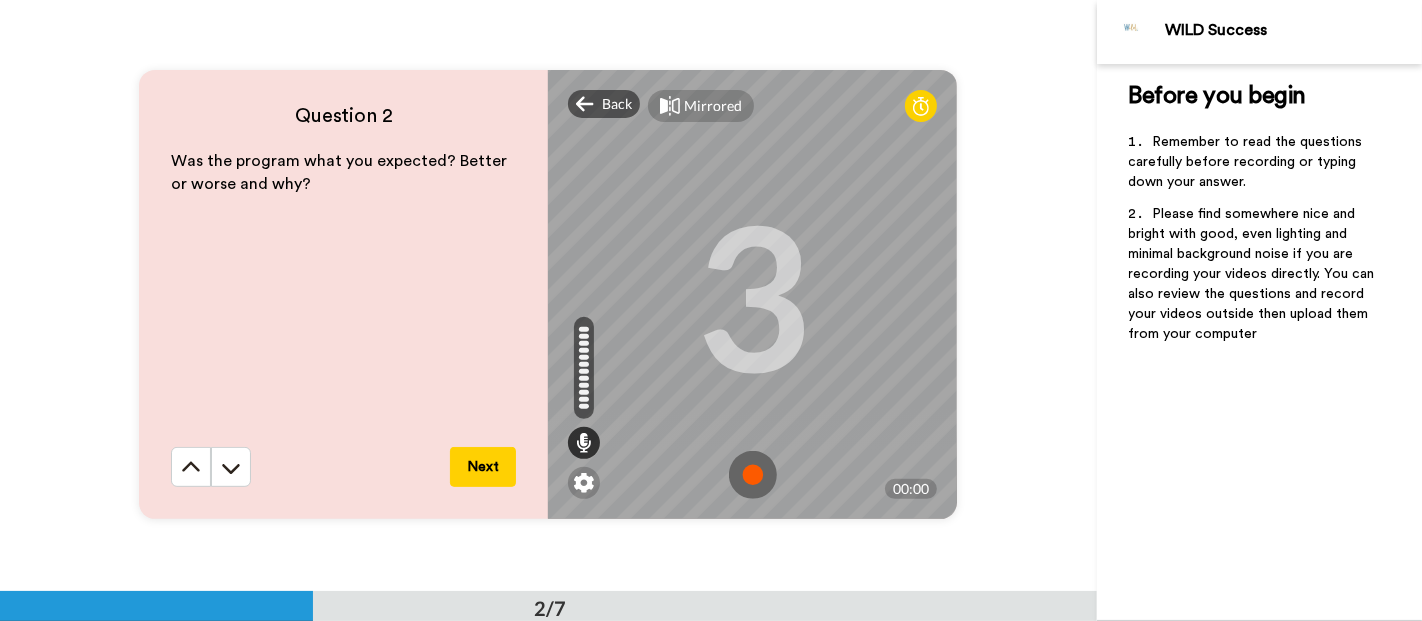 click at bounding box center [753, 475] 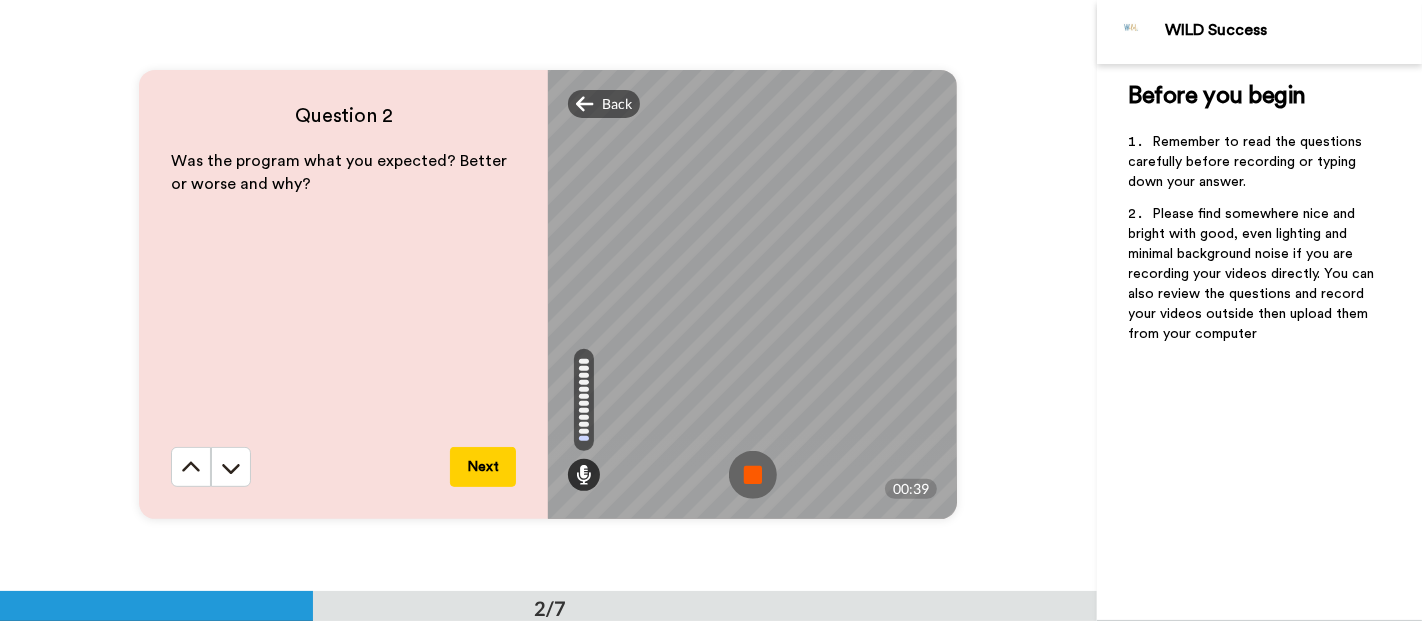 click at bounding box center [753, 475] 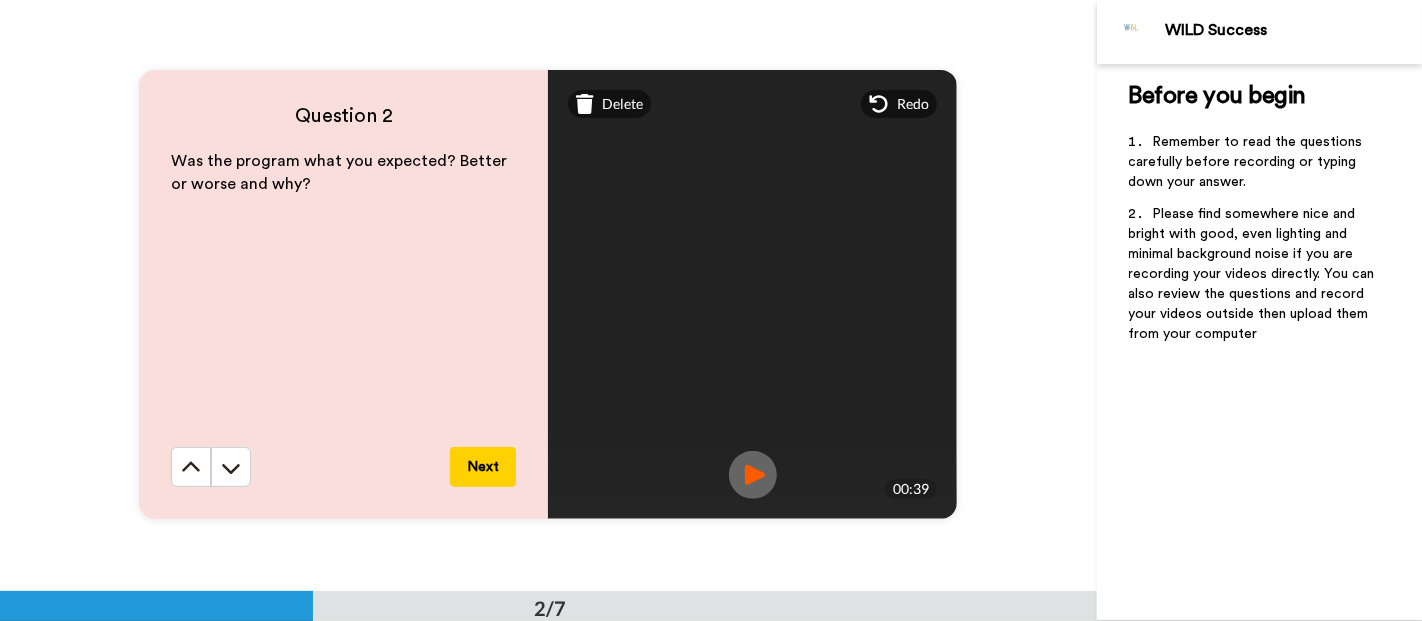 click on "Next" at bounding box center [483, 467] 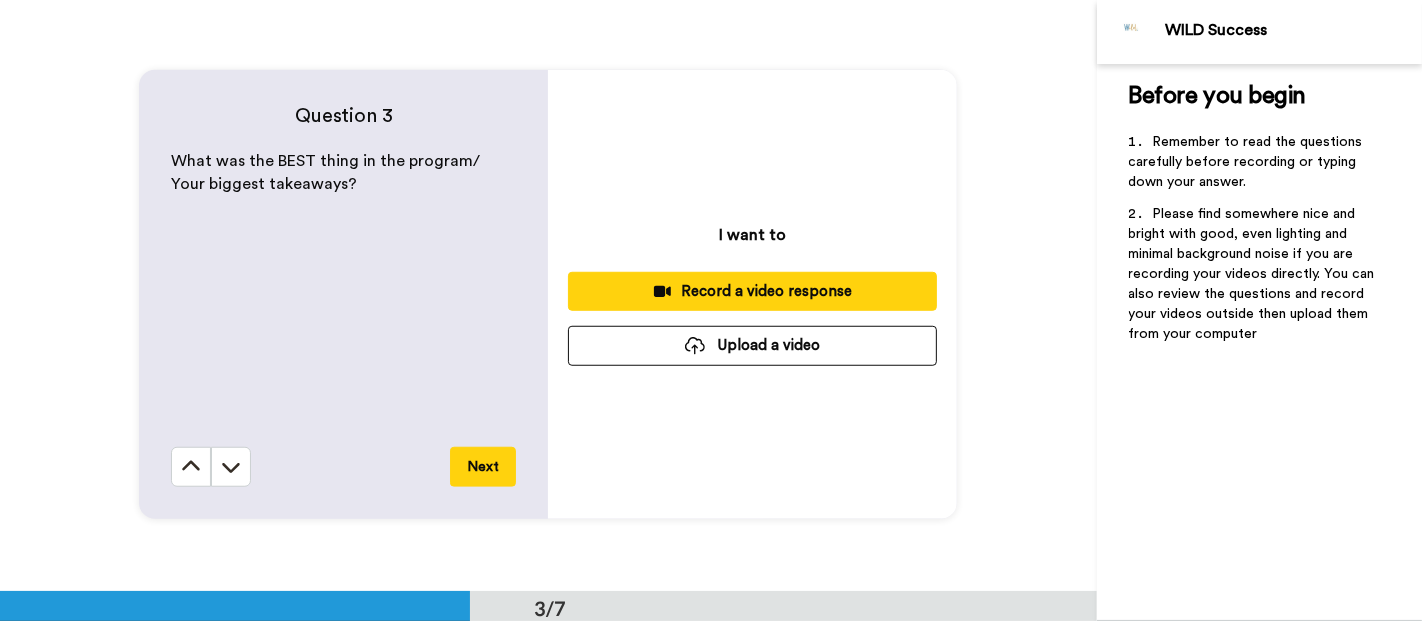 scroll, scrollTop: 1182, scrollLeft: 0, axis: vertical 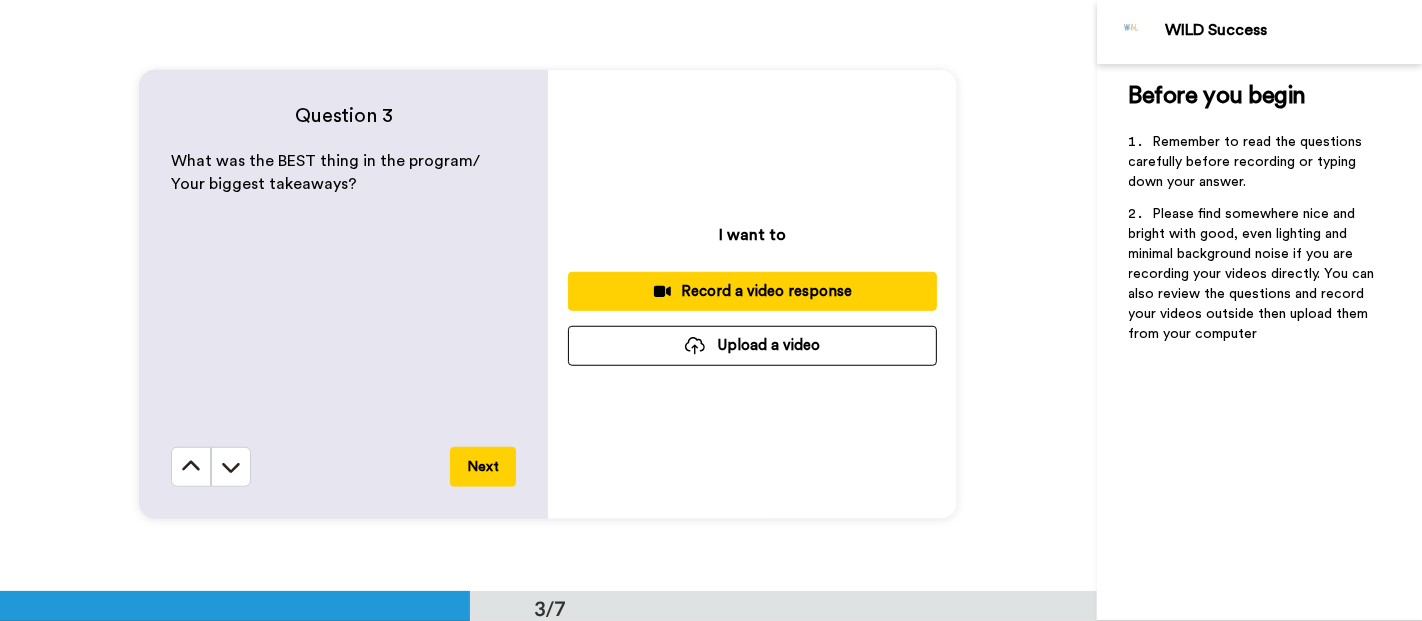 click 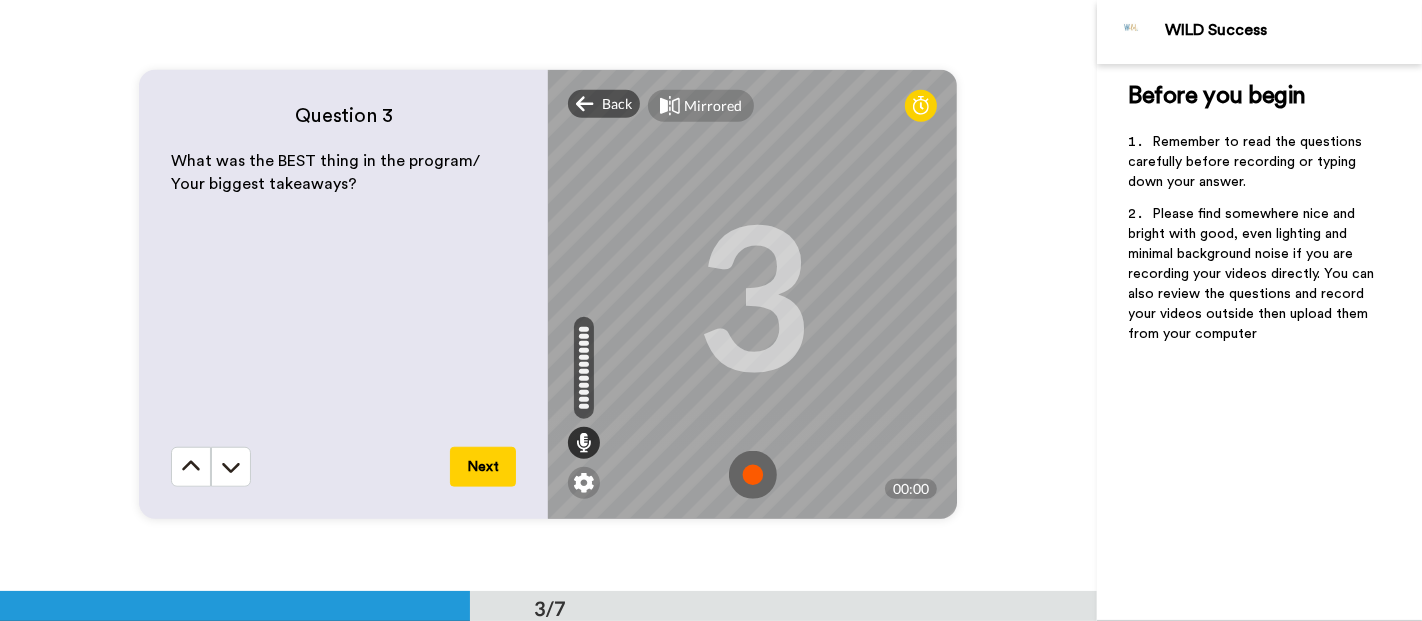 click at bounding box center [753, 475] 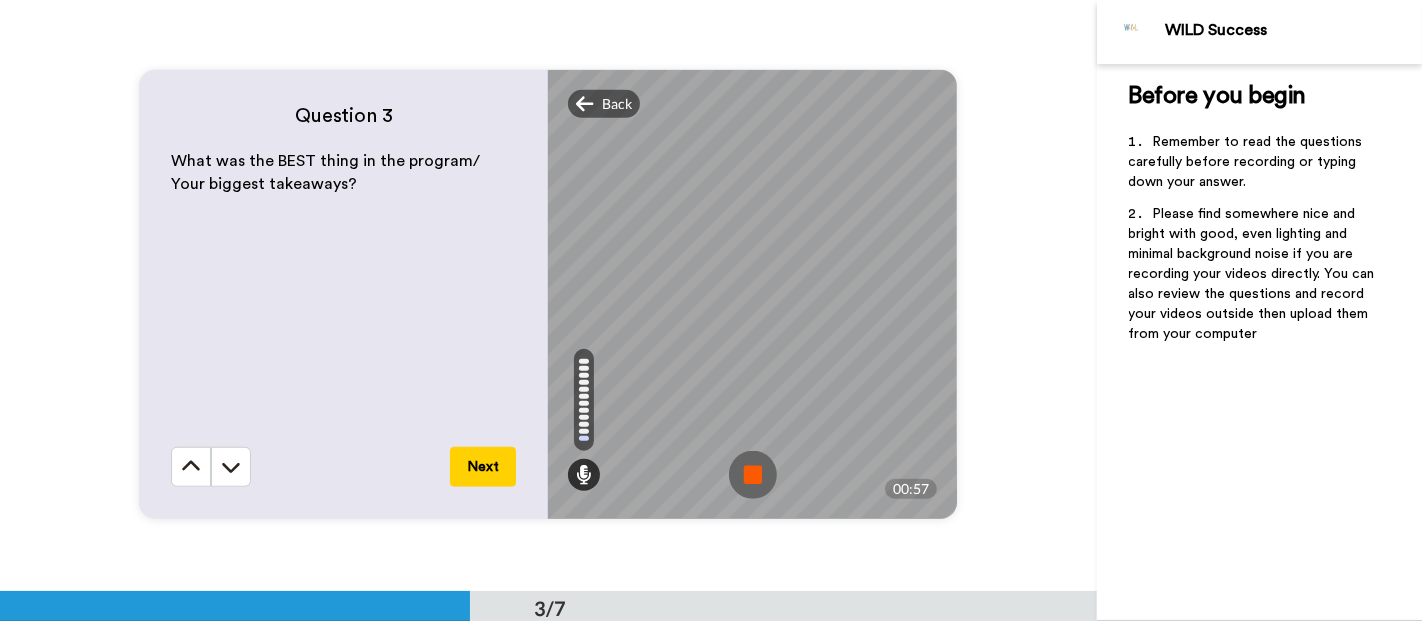 click at bounding box center (753, 475) 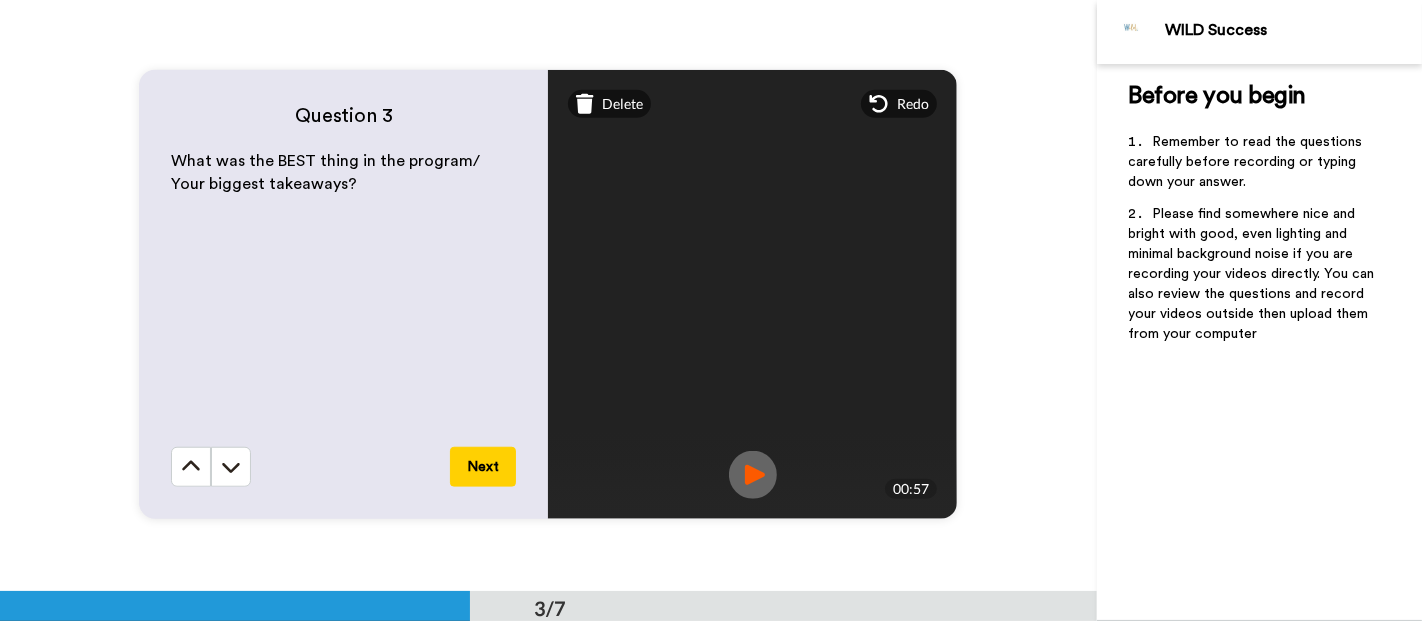 click on "Next" at bounding box center [483, 467] 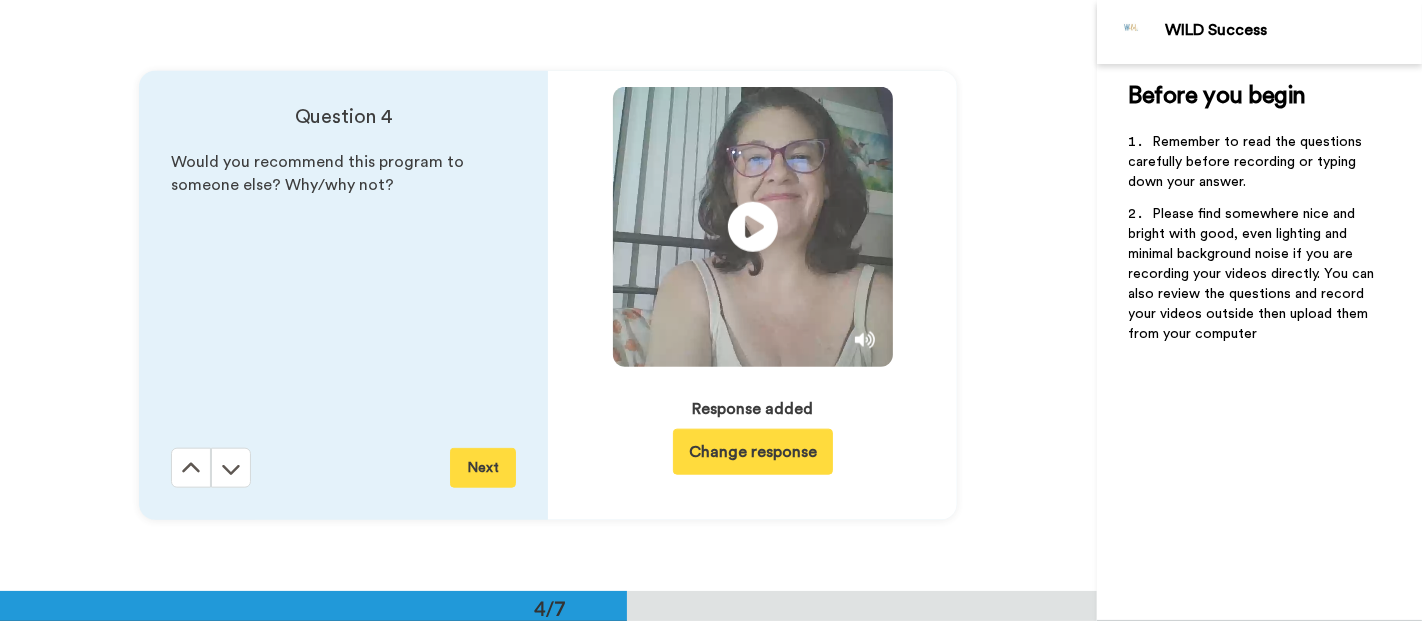 scroll, scrollTop: 1774, scrollLeft: 0, axis: vertical 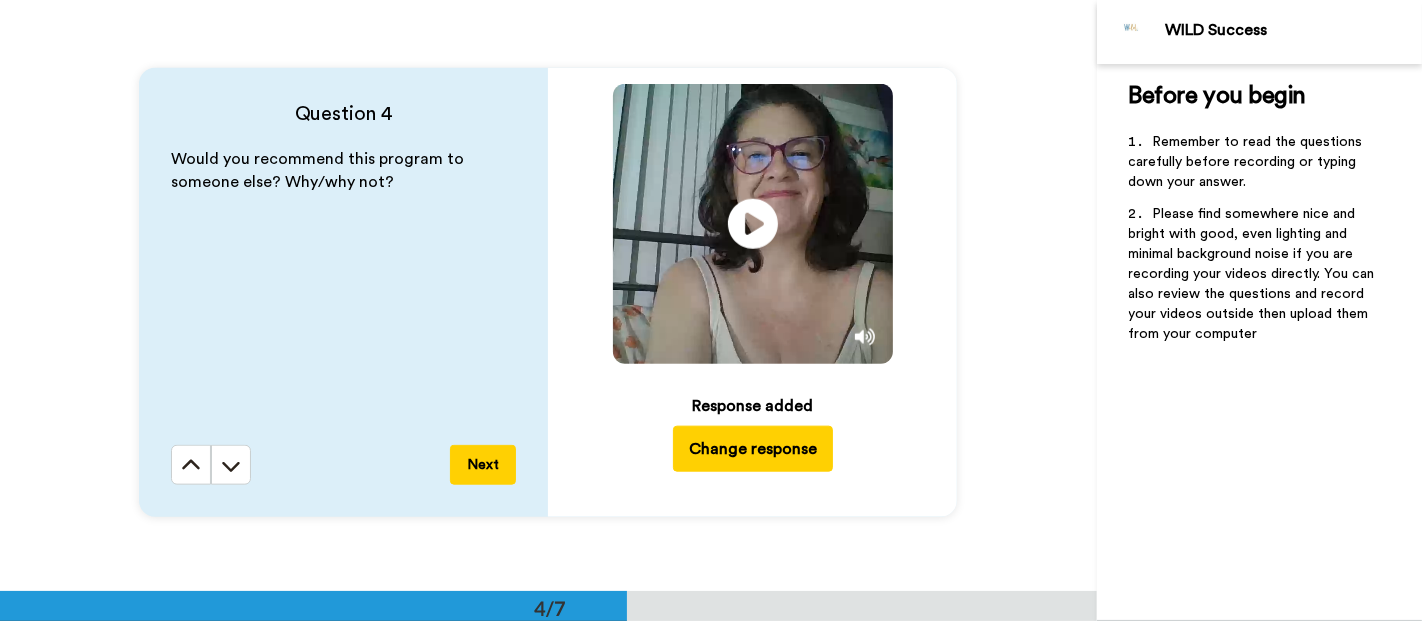 click on "Next" at bounding box center [483, 465] 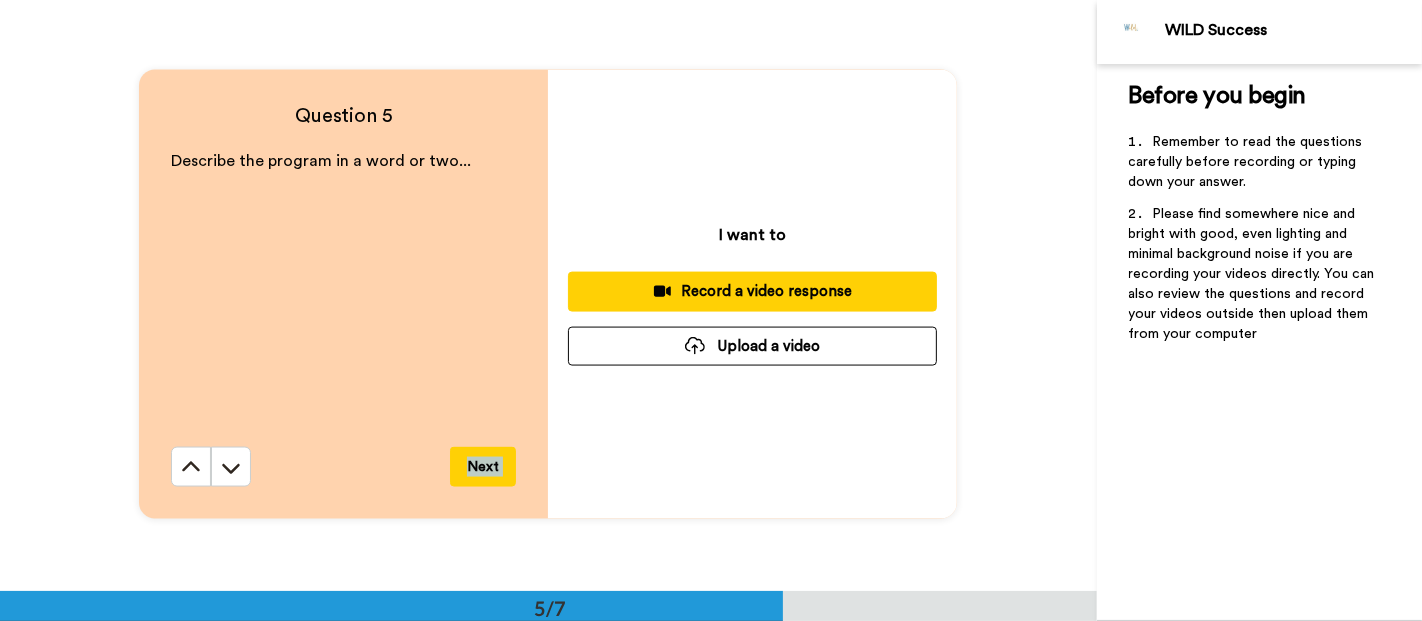 scroll, scrollTop: 2365, scrollLeft: 0, axis: vertical 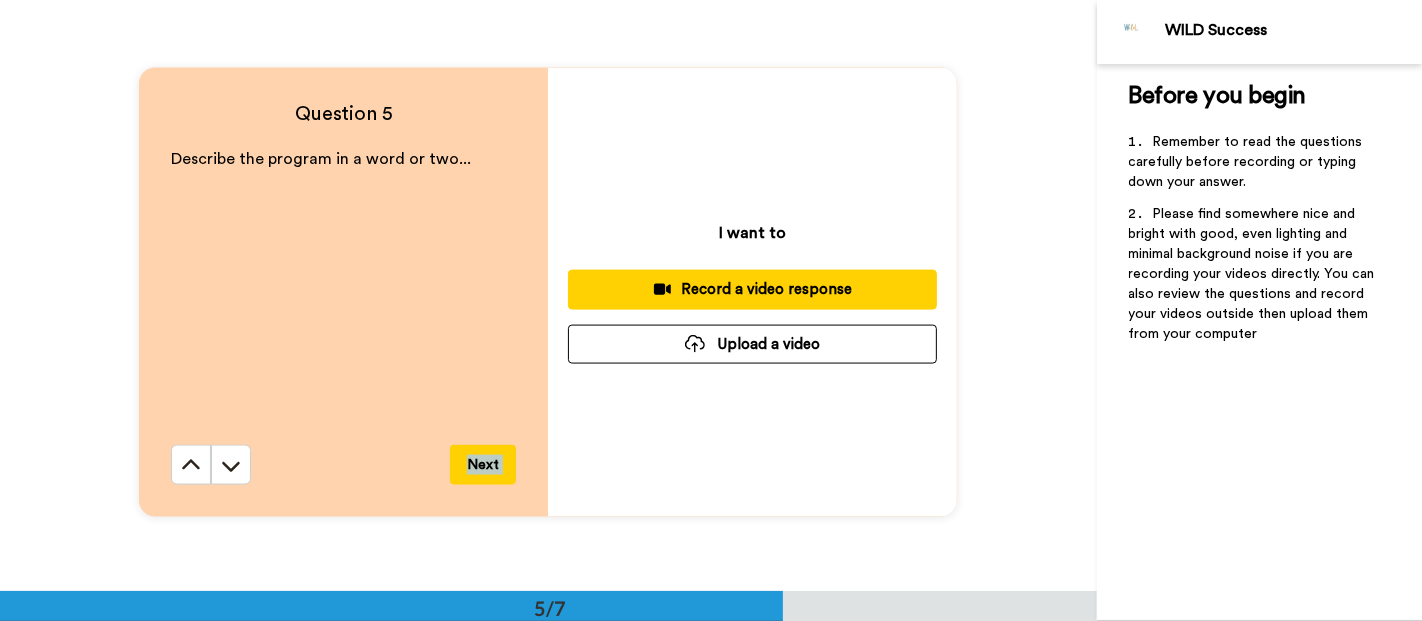 click on "Record a video response" at bounding box center [752, 289] 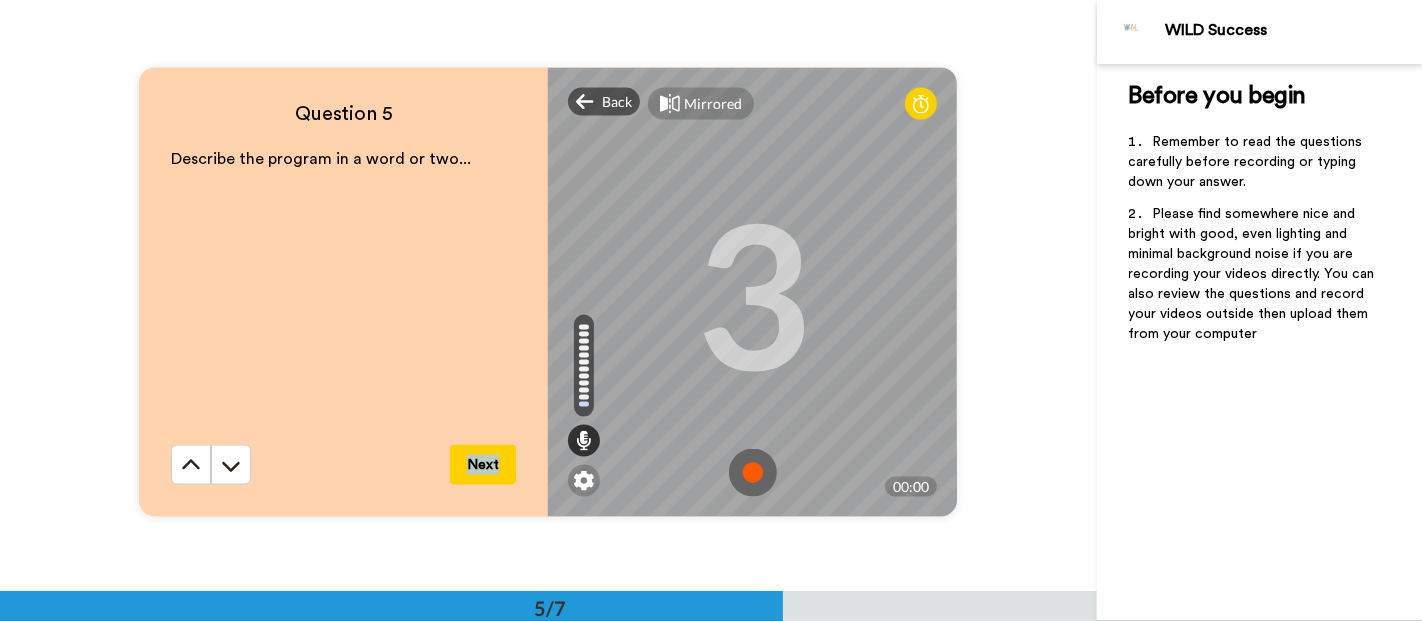 click at bounding box center [753, 473] 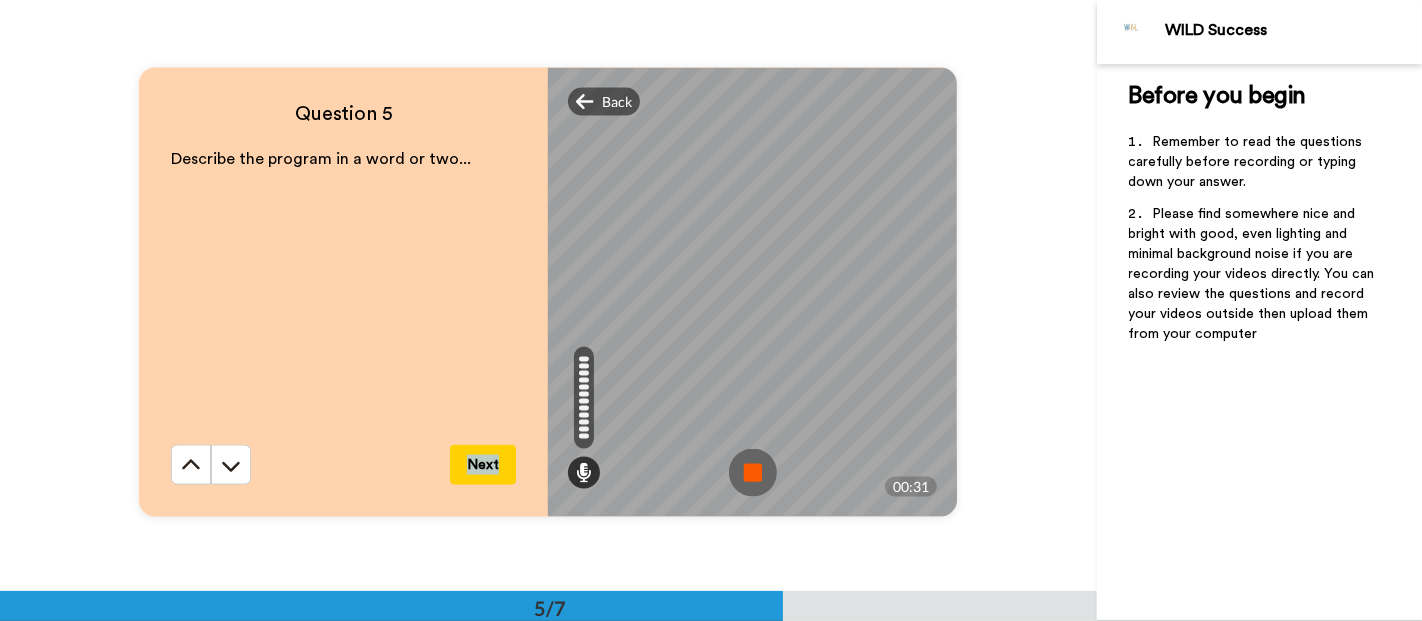 click at bounding box center [753, 473] 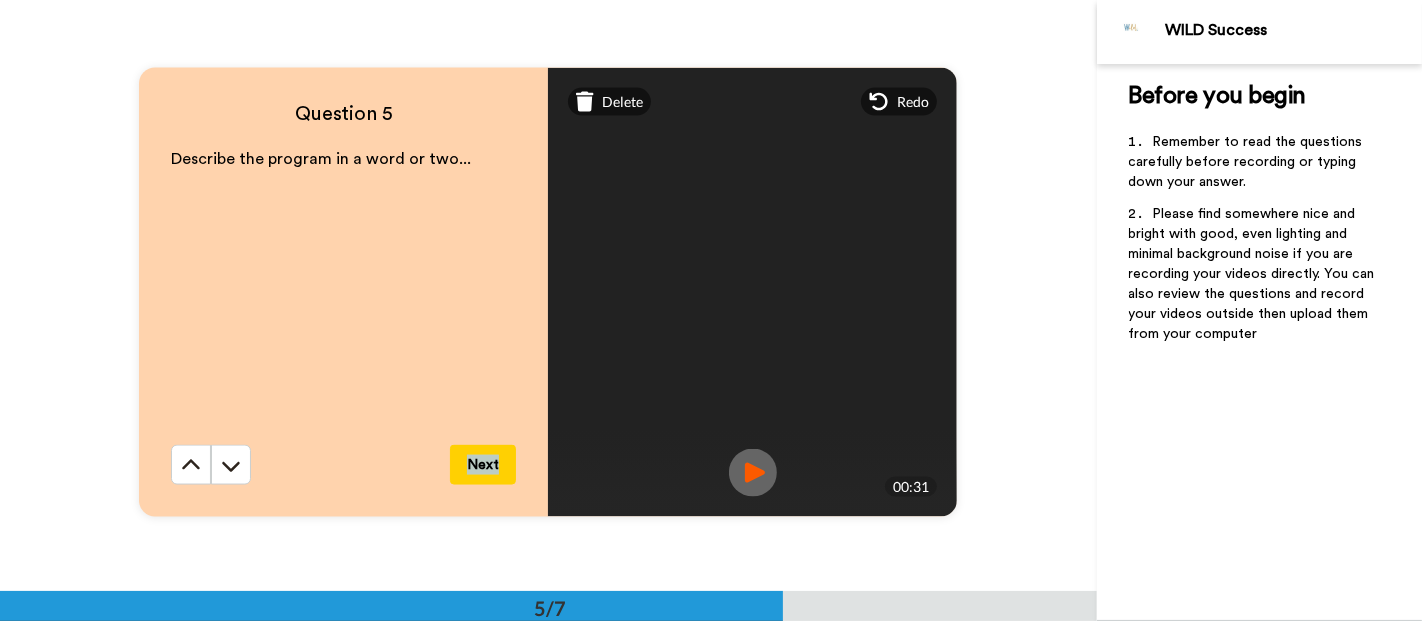 click on "Next" at bounding box center (483, 465) 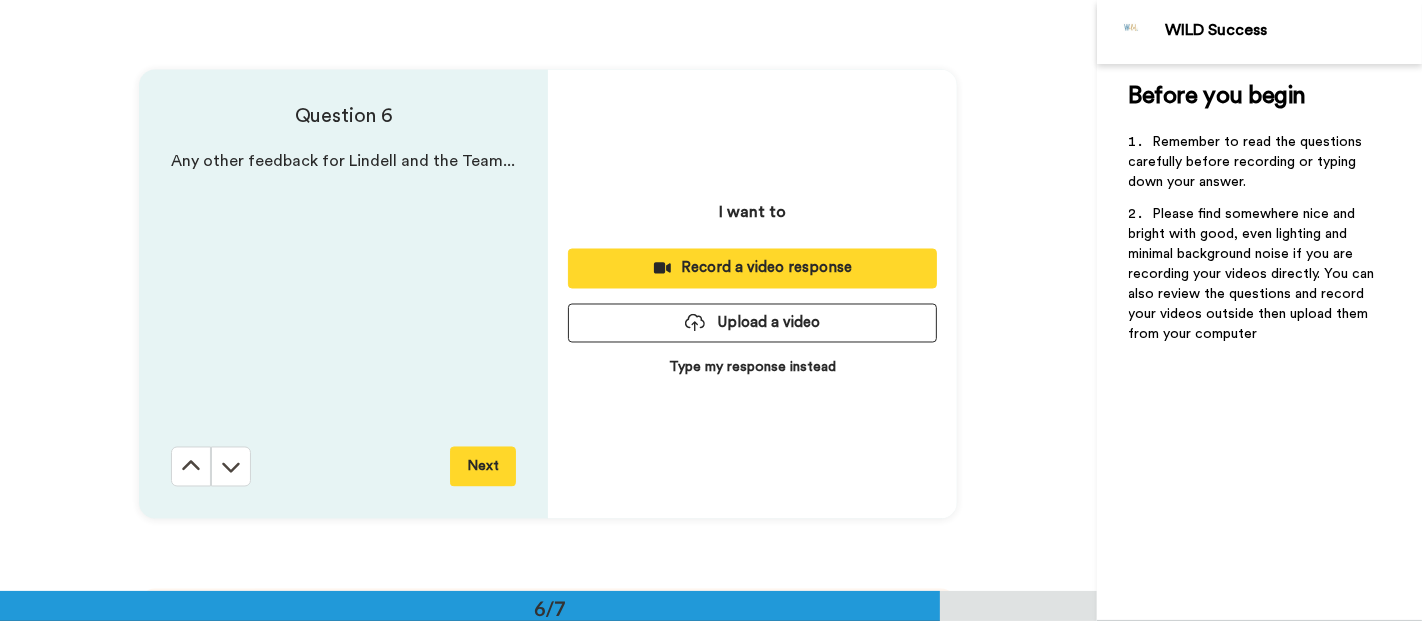 scroll, scrollTop: 2956, scrollLeft: 0, axis: vertical 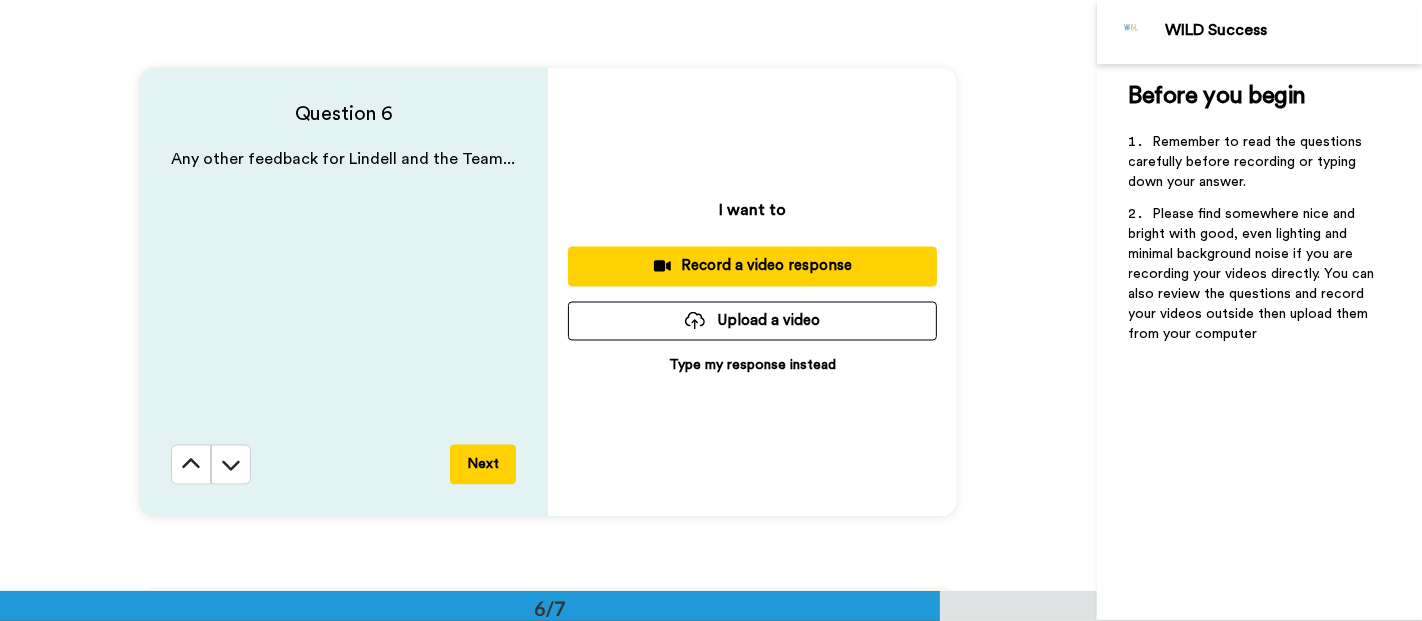 click on "Record a video response" at bounding box center [752, 266] 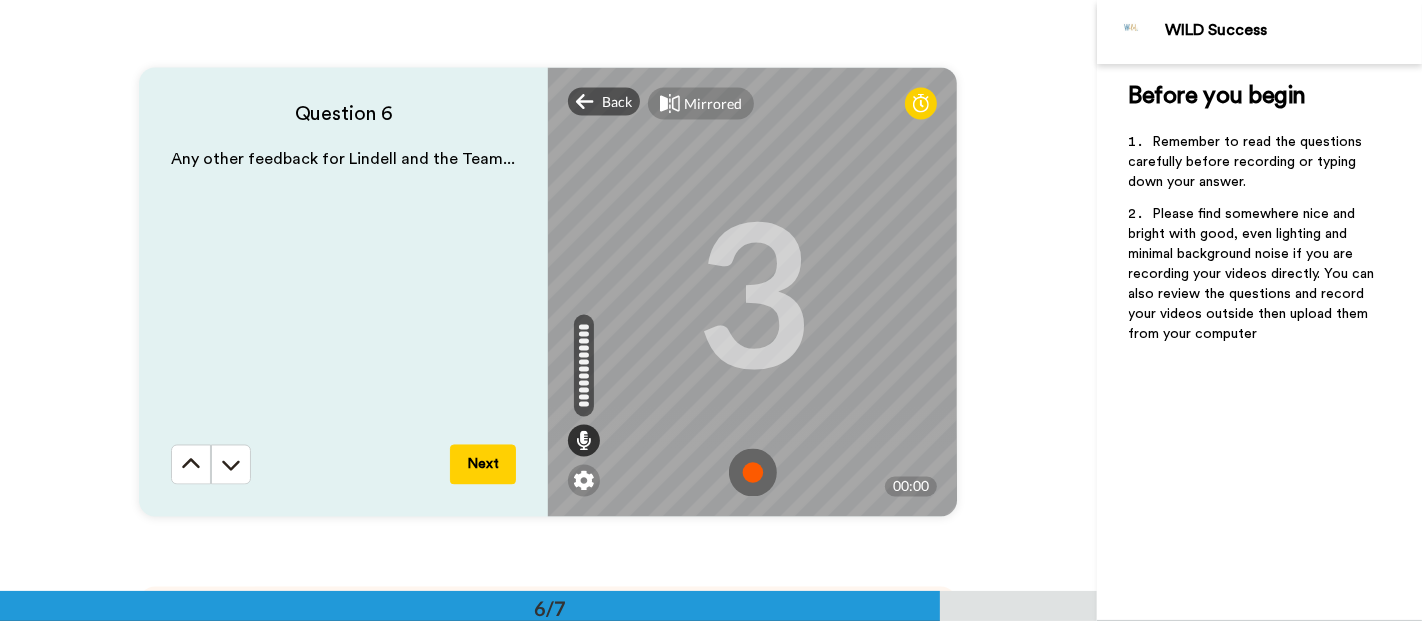 click at bounding box center (753, 473) 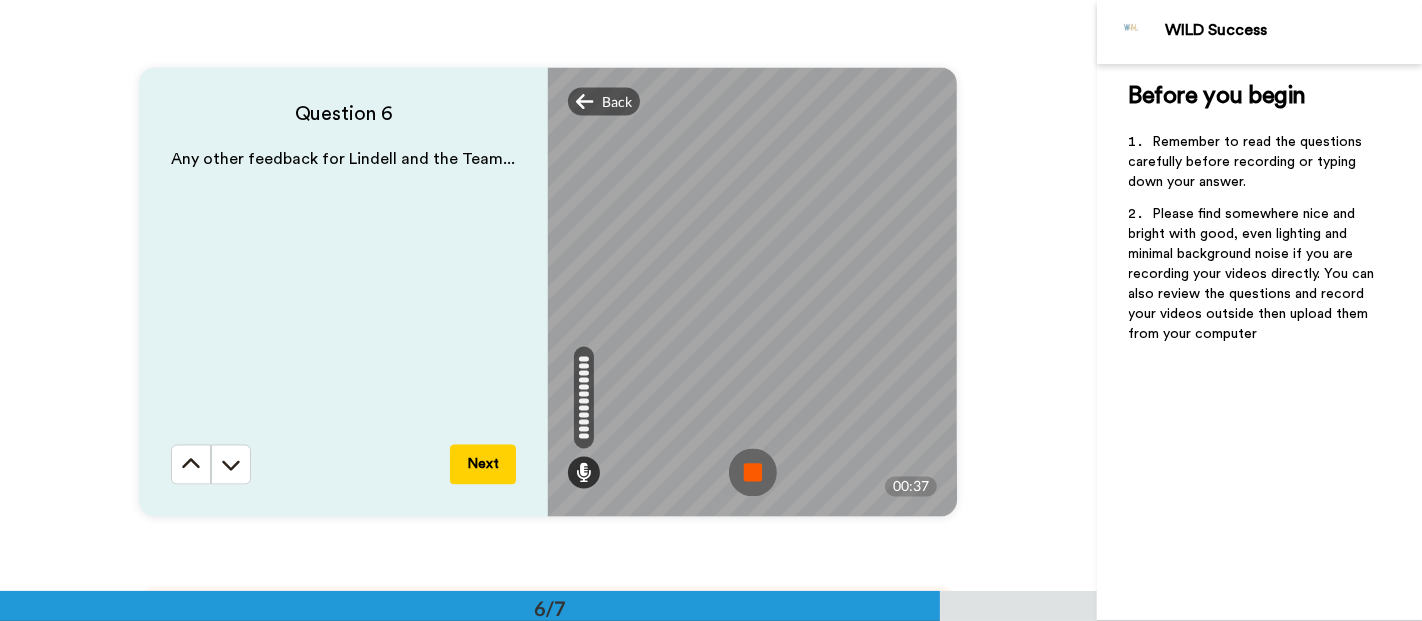 click at bounding box center (753, 473) 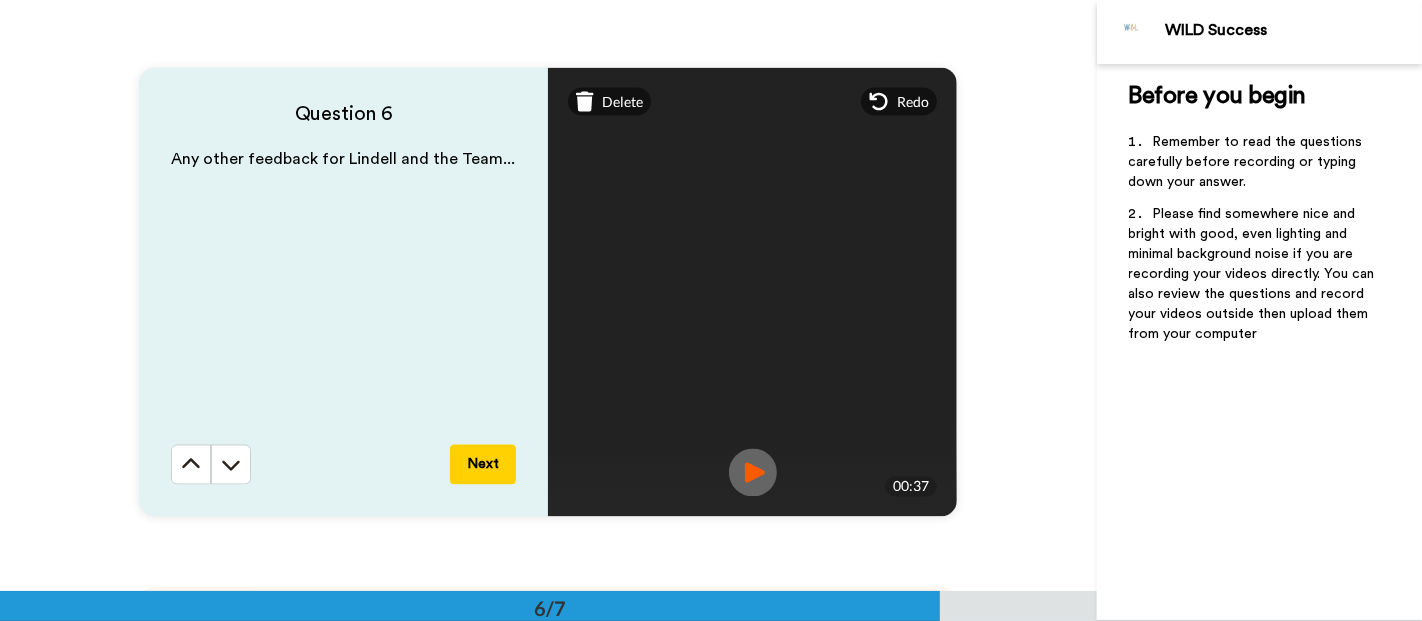 click on "Next" at bounding box center (483, 465) 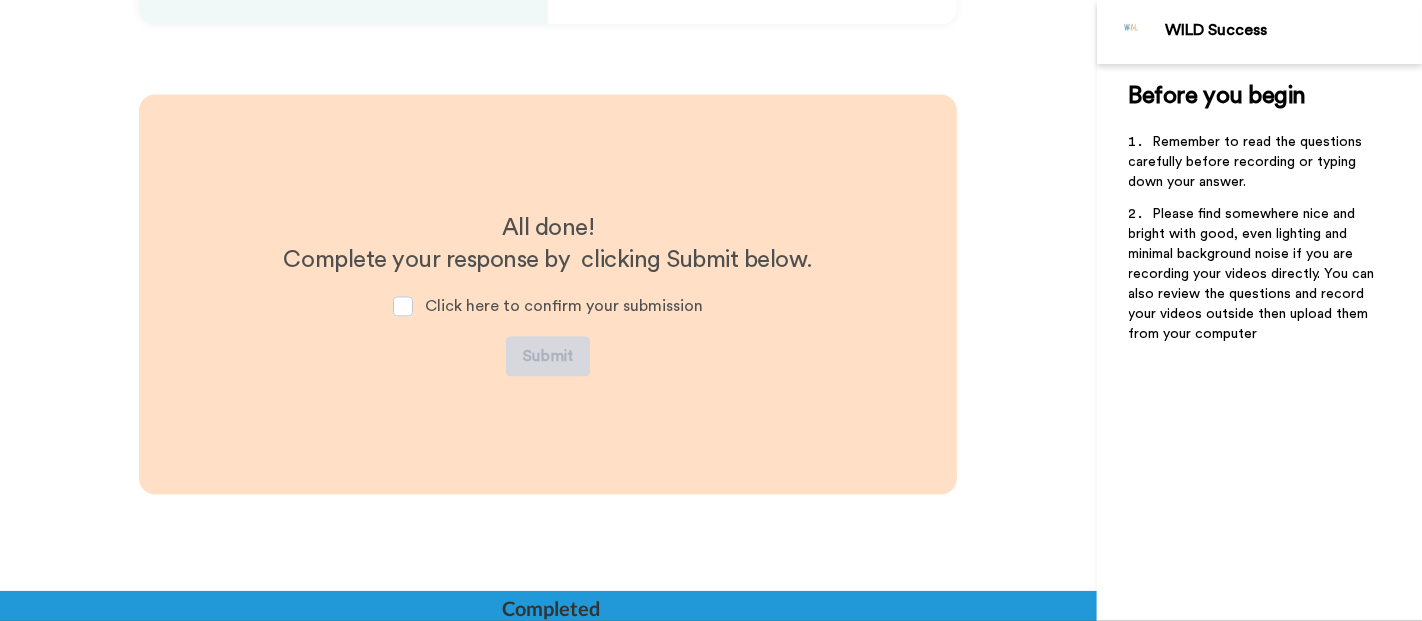 scroll, scrollTop: 3451, scrollLeft: 0, axis: vertical 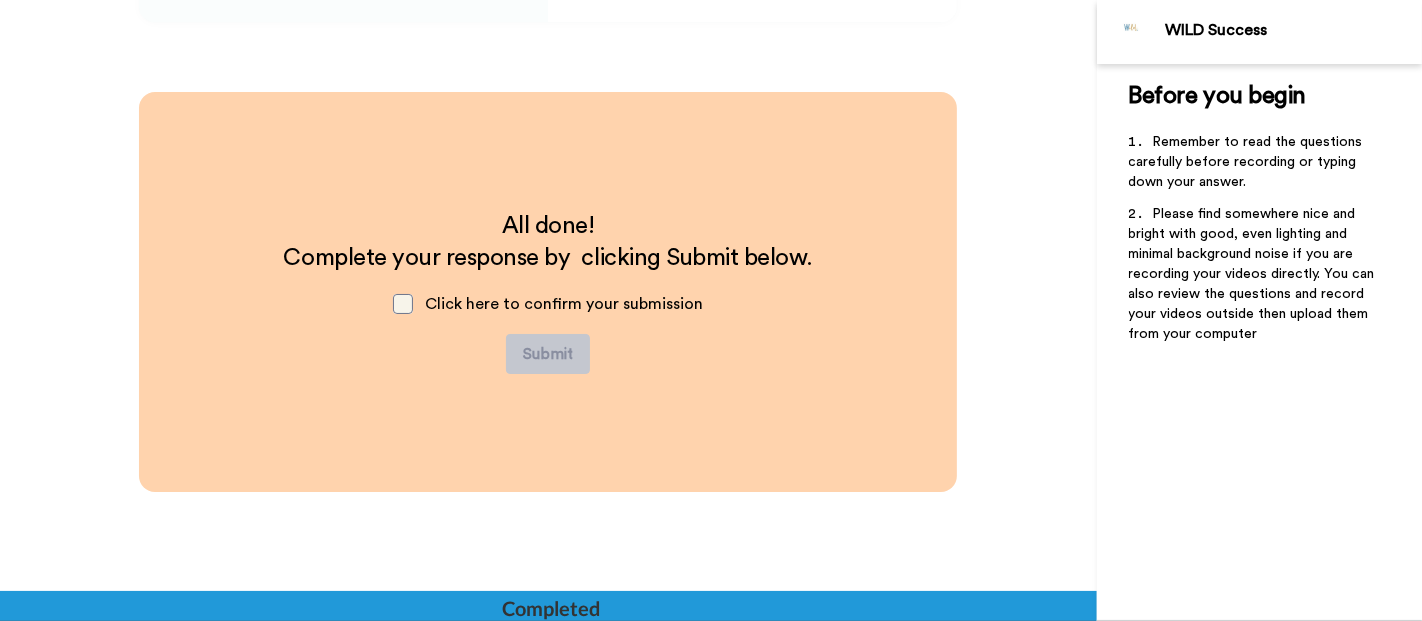 click at bounding box center (403, 304) 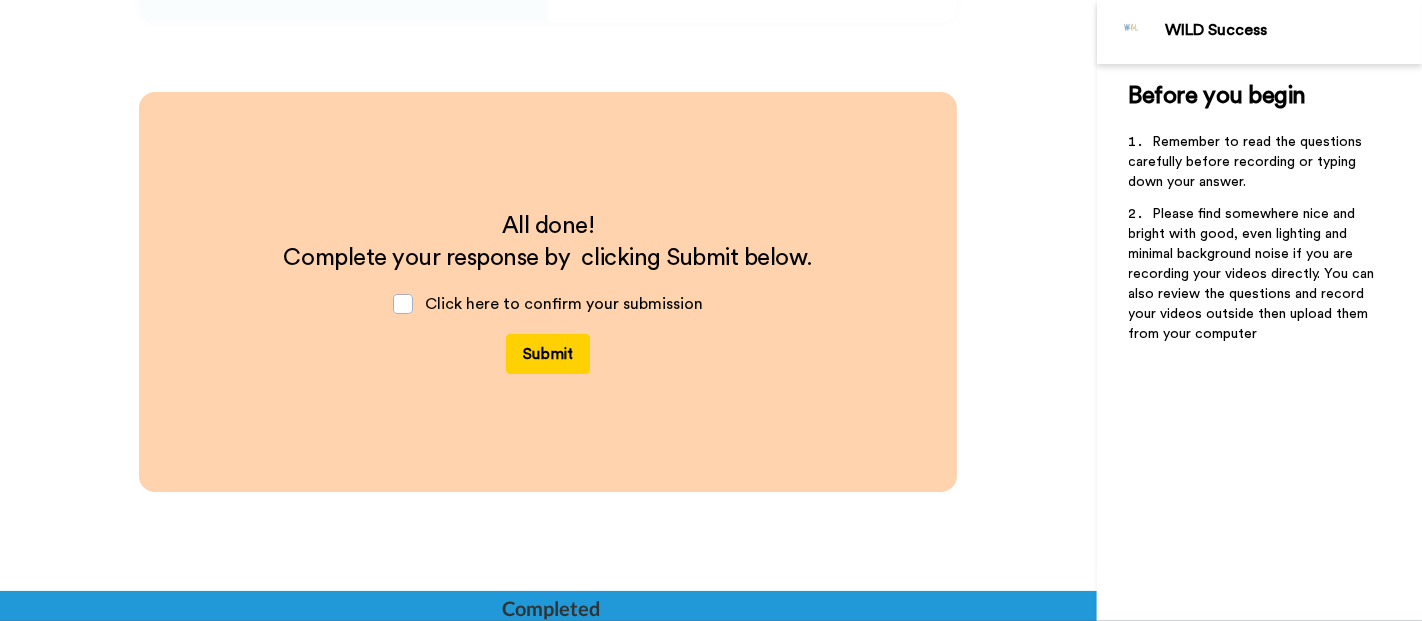 click on "Submit" at bounding box center (548, 354) 